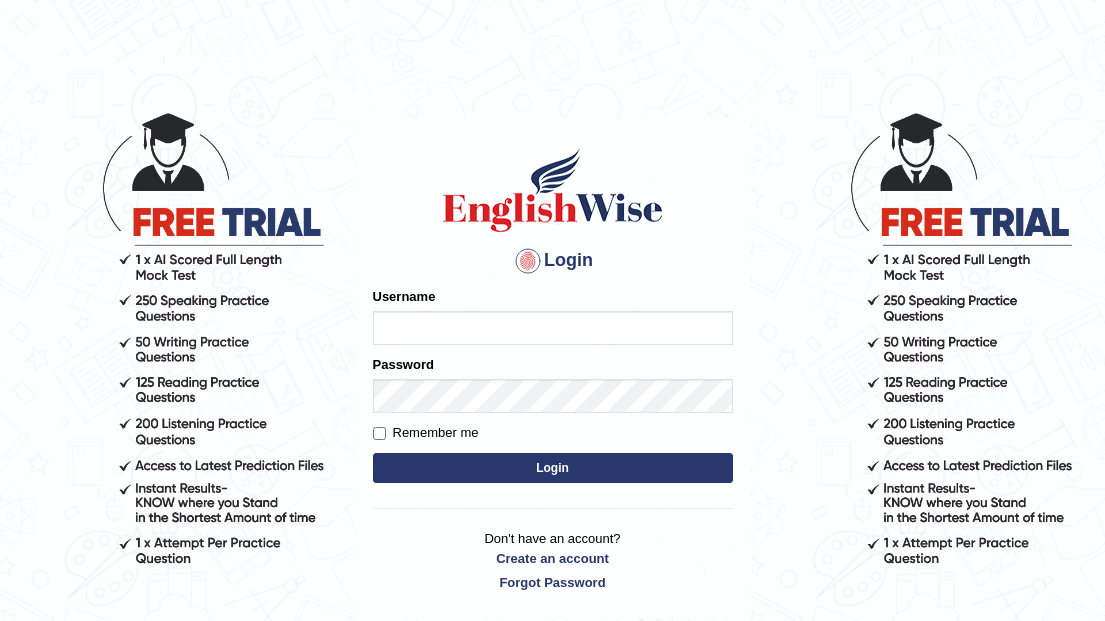 scroll, scrollTop: 0, scrollLeft: 0, axis: both 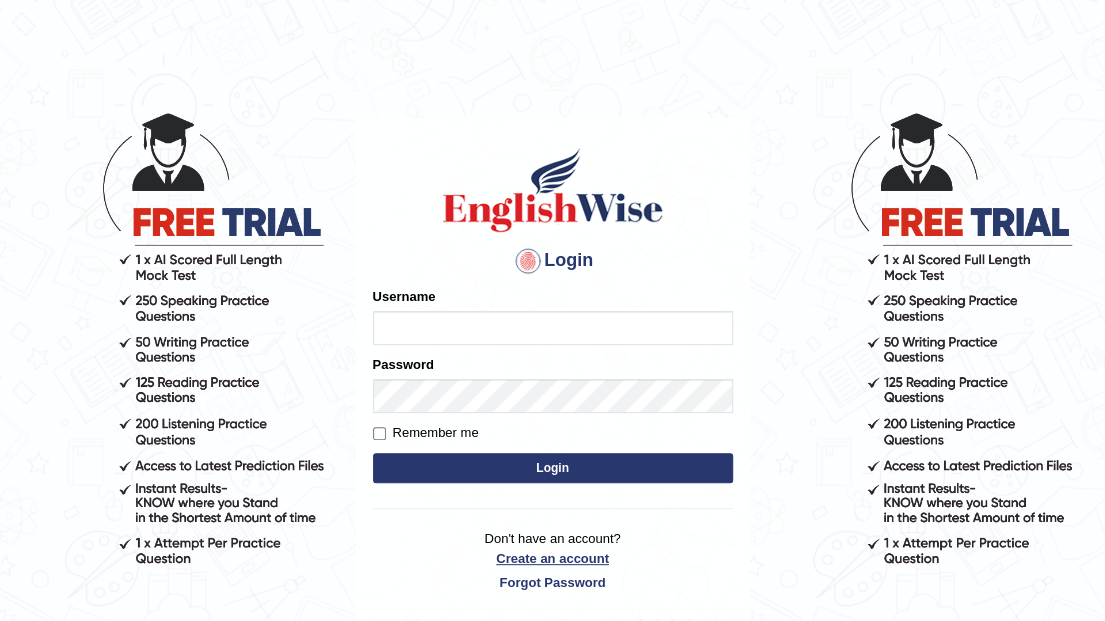 click on "Create an account" at bounding box center [553, 558] 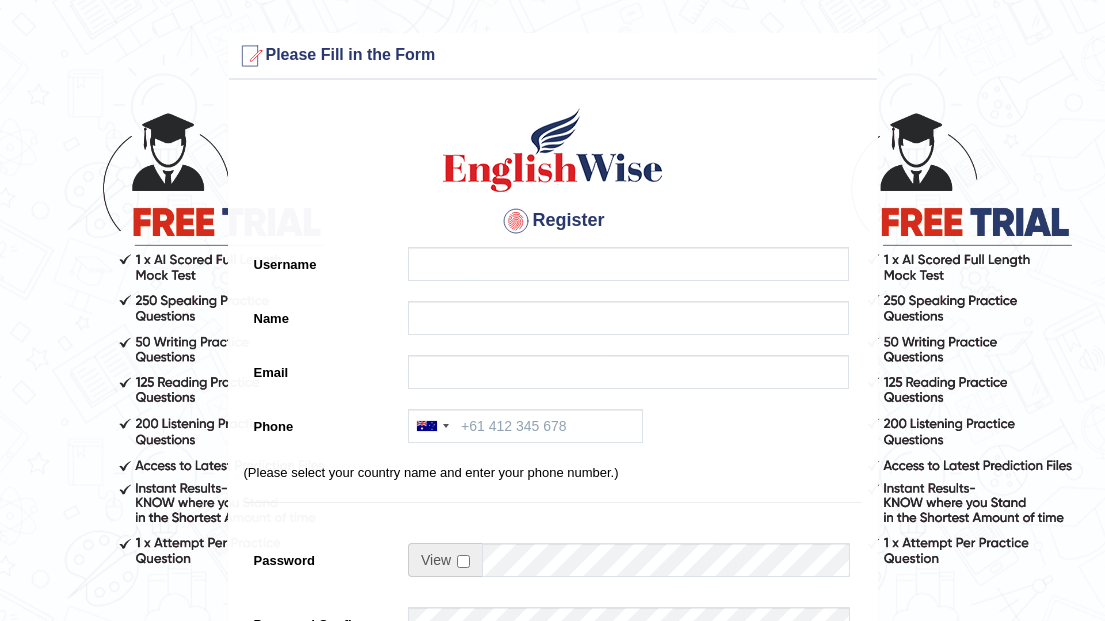 scroll, scrollTop: 0, scrollLeft: 0, axis: both 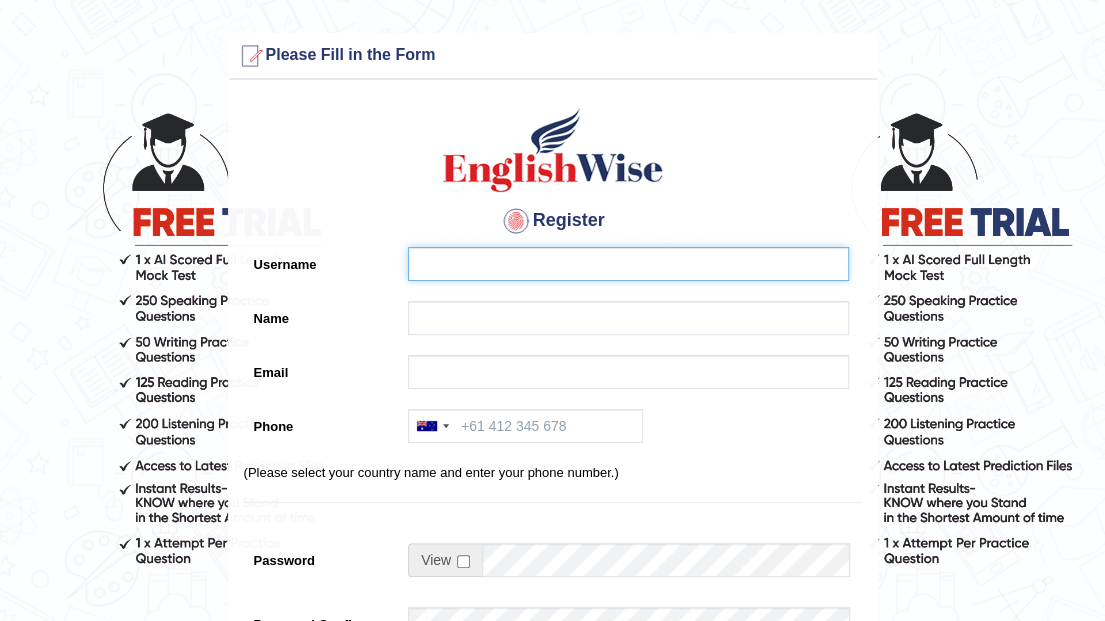 click on "Username" at bounding box center (628, 264) 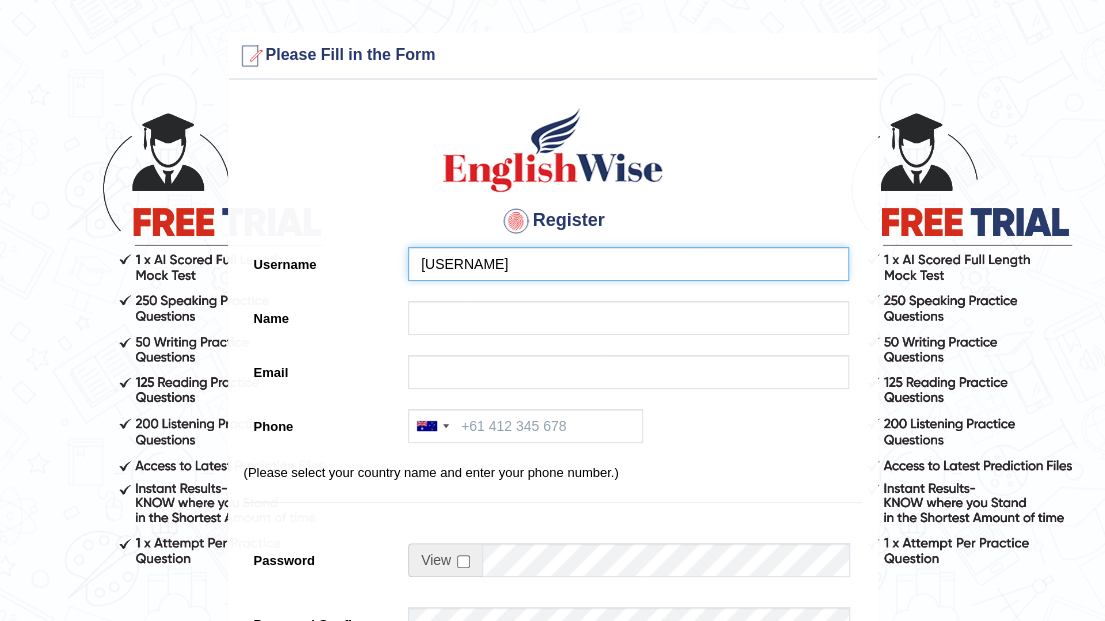 type on "loveleet06" 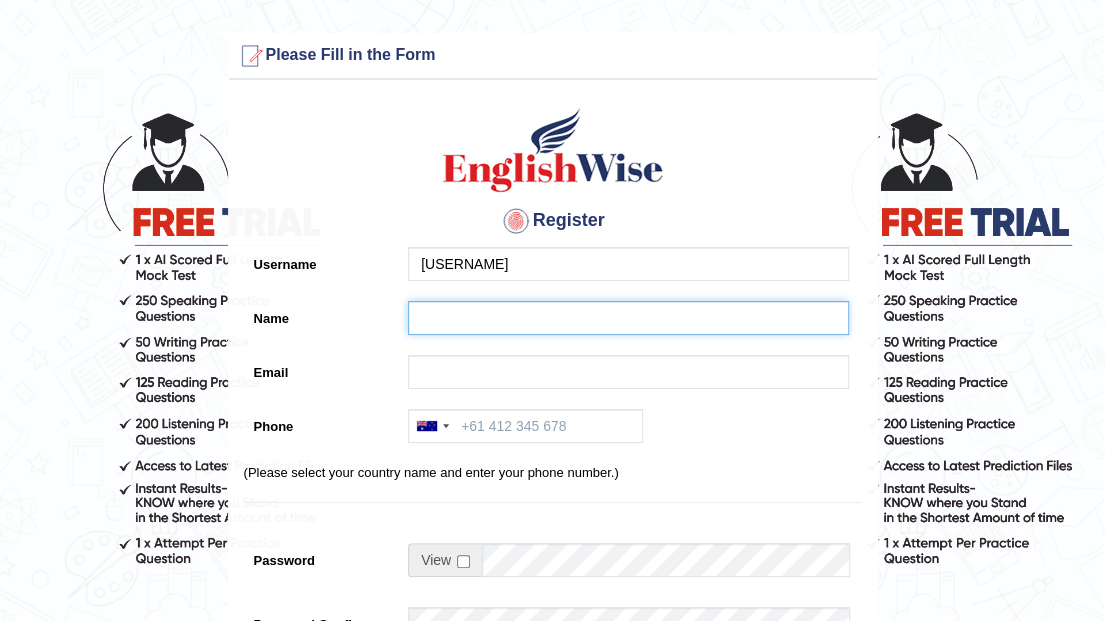 click on "Name" at bounding box center (628, 318) 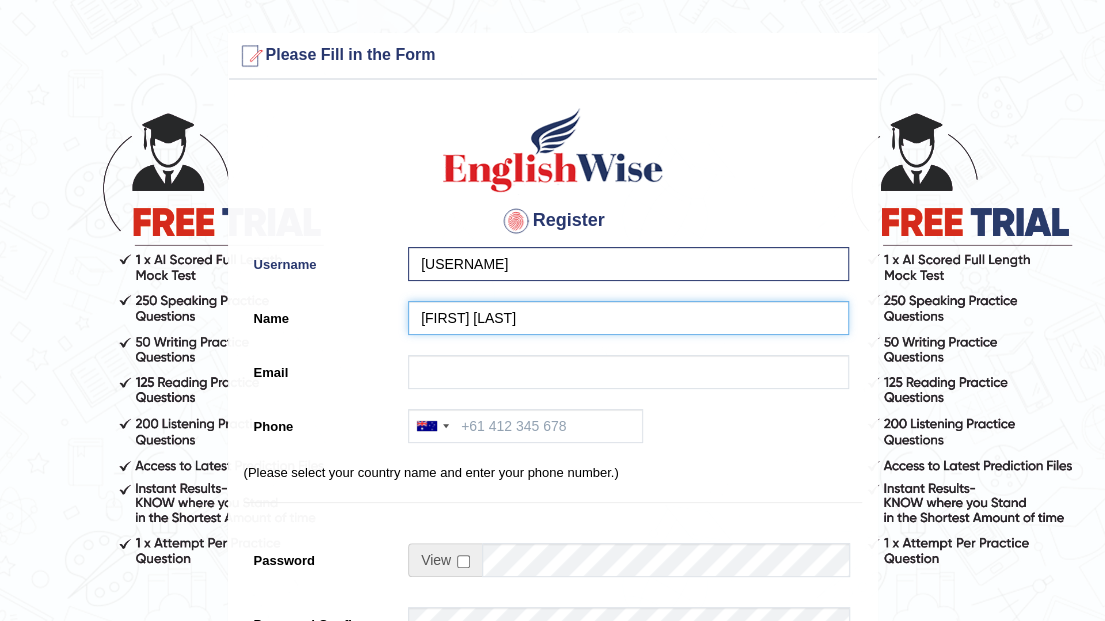type on "[FIRST] [LAST]" 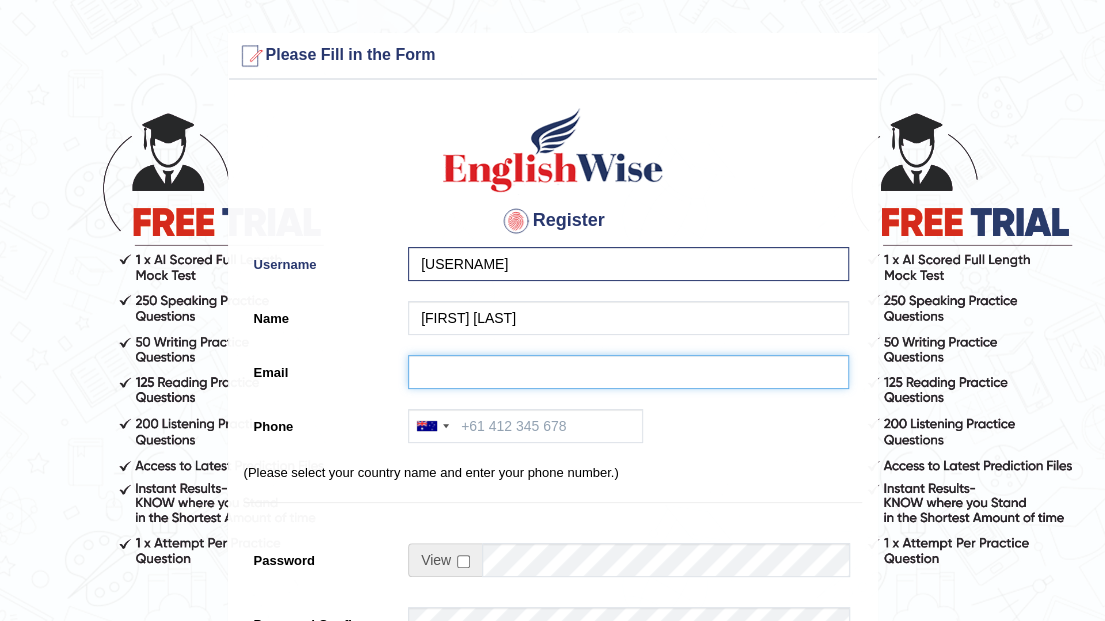 click on "Email" at bounding box center [628, 372] 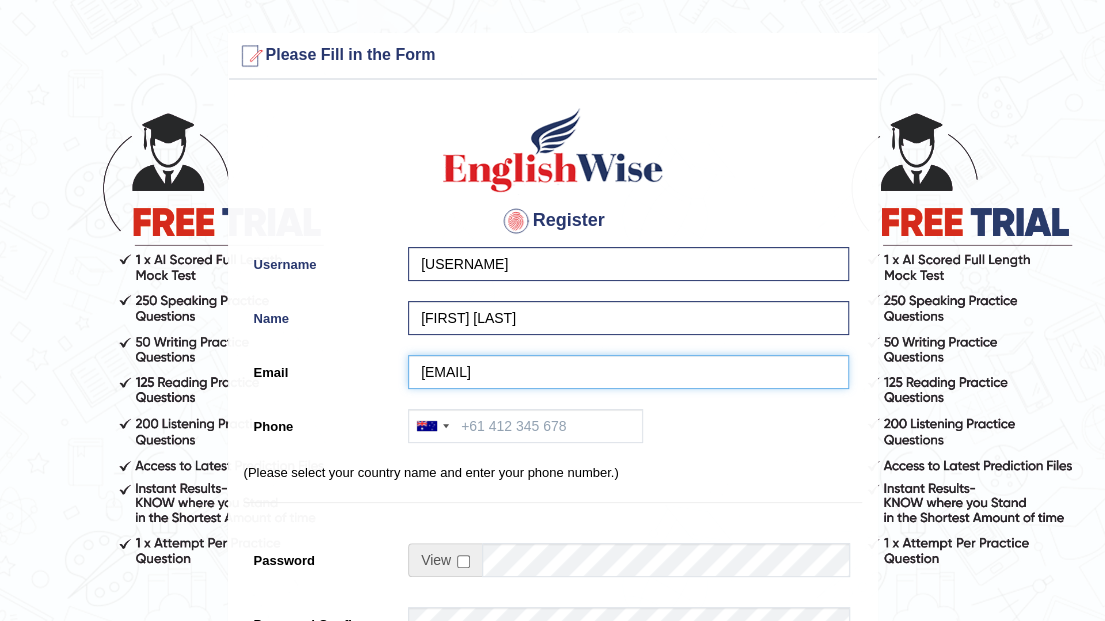 type on "singh.loveleet@gmail.com" 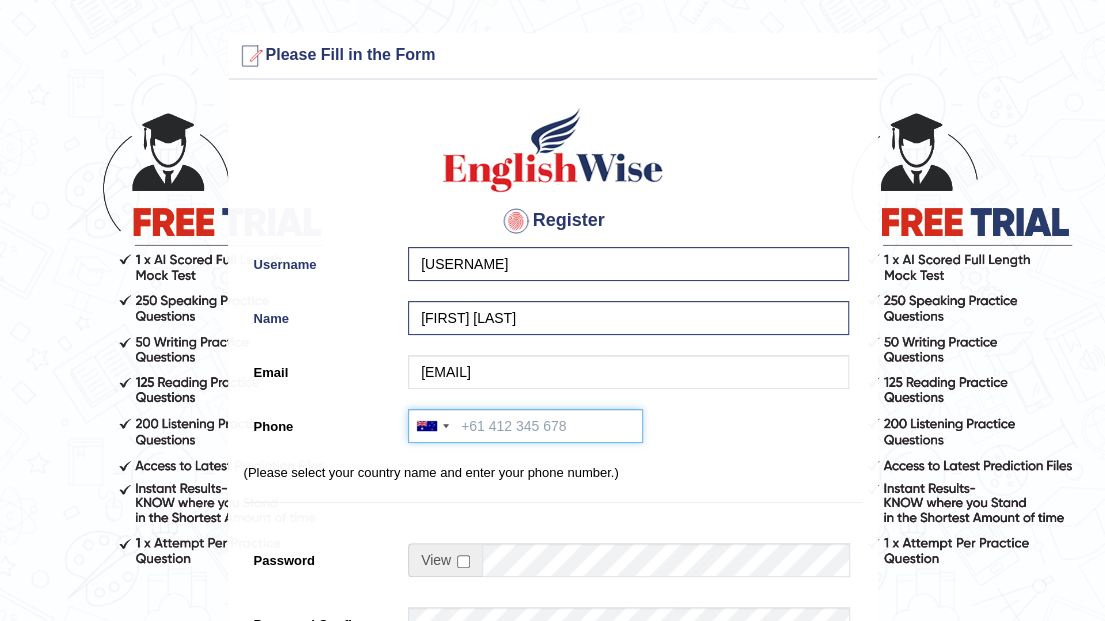 click on "Phone" at bounding box center (525, 426) 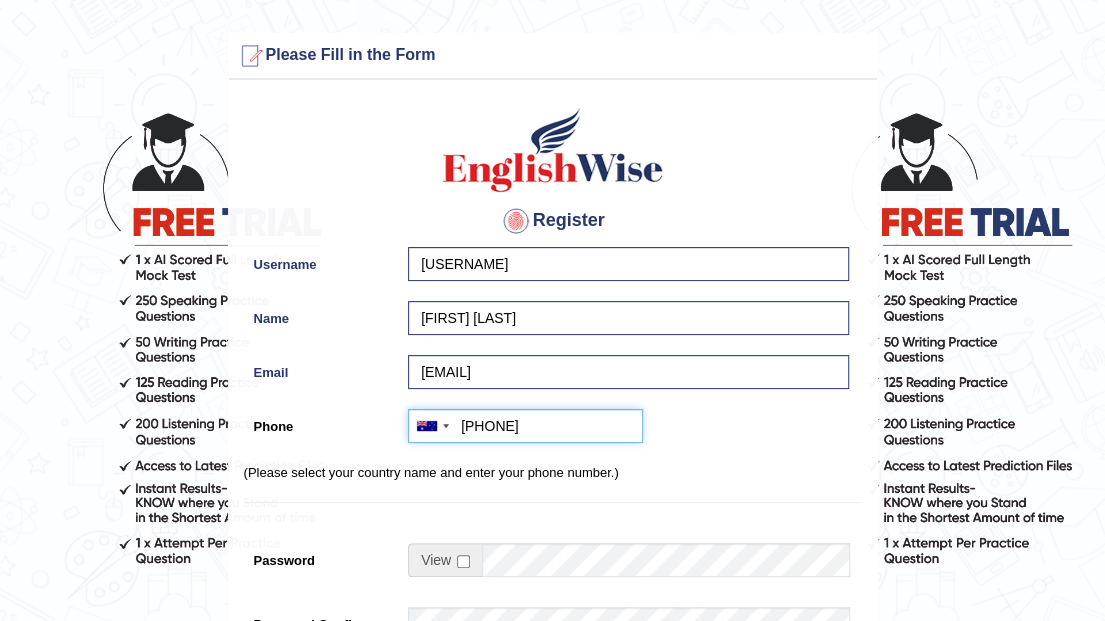 type on "0449688578" 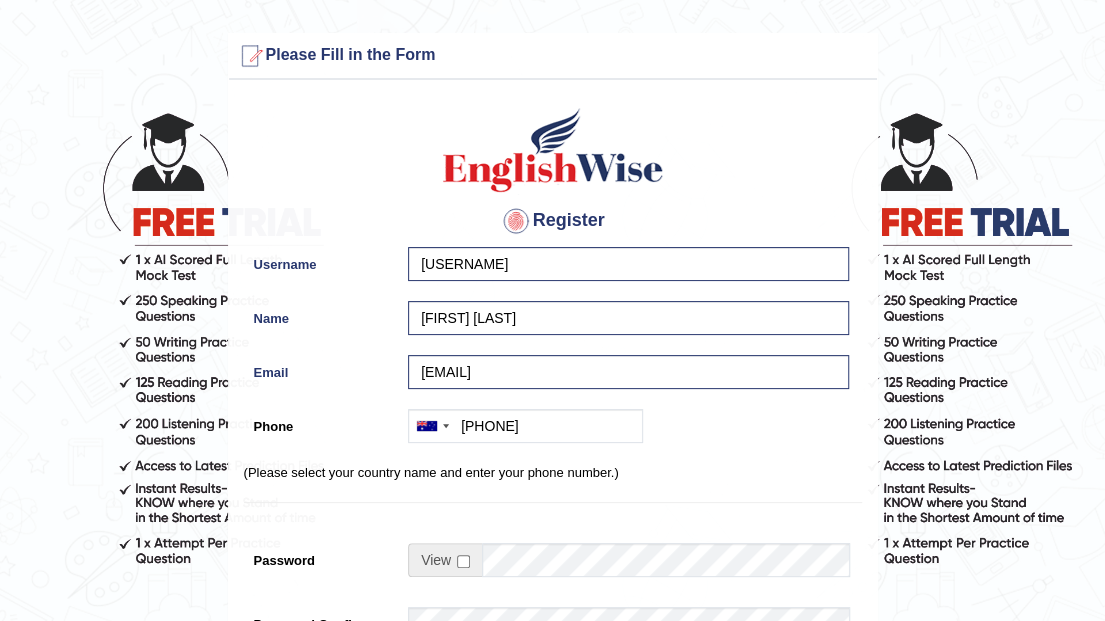 click on "Register
Username
loveleet06
Name
Loveleet singh
Email
singh.loveleet@gmail.com
Phone
Australia +61 India (भारत) +91 New Zealand +64 United States +1 Canada +1 United Arab Emirates (‫الإمارات العربية المتحدة‬‎) +971 Saudi Arabia (‫المملكة العربية السعودية‬‎) +966 Bahrain (‫البحرين‬‎) +973 Afghanistan (‫افغانستان‬‎) +93 Albania (Shqipëri) +355 Algeria (‫الجزائر‬‎) +213 American Samoa +1 Andorra +376 Angola +244 Anguilla +1 Antigua and Barbuda +1 Argentina +54 Armenia (Հայաստան) +374 Aruba +297 Australia +61 Austria (Österreich) +43 Azerbaijan (Azərbaycan) +994 Bahamas +1 Bahrain (‫البحرين‬‎) +973 Bangladesh (বাংলাদেশ) +880 Barbados +1 Belarus (Беларусь) +375 Belgium (België) +32 Belize +501 Benin (Bénin) +229 Bermuda +1 Bhutan (འབྲུག) +975 Bolivia +591 +387 Botswana +267 Brazil (Brasil) +55 +246 +1 +673" at bounding box center (553, 507) 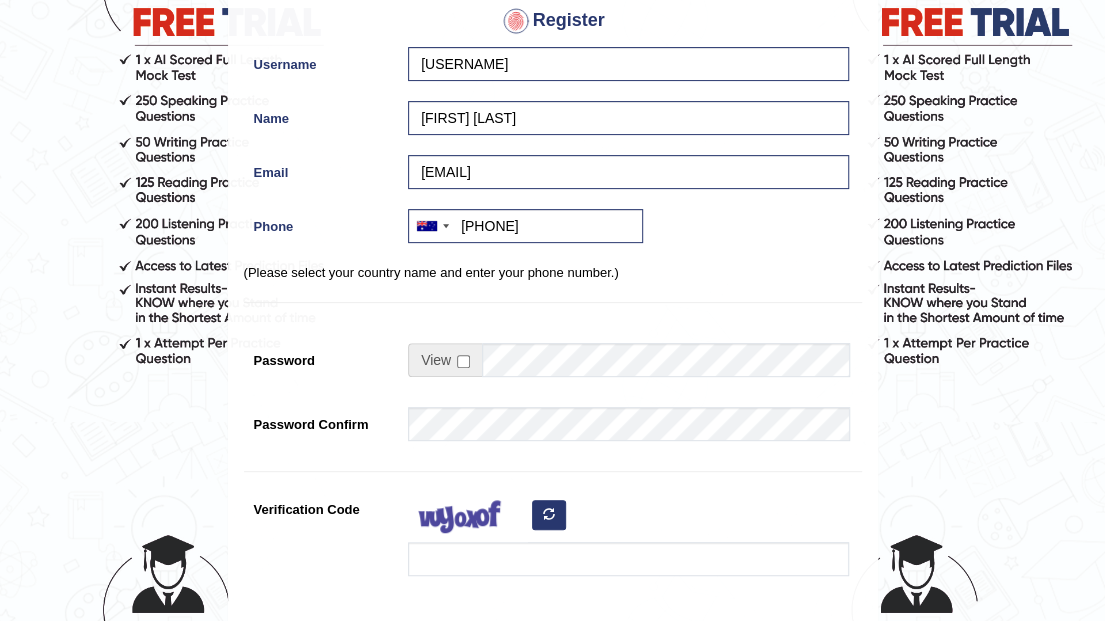 scroll, scrollTop: 266, scrollLeft: 0, axis: vertical 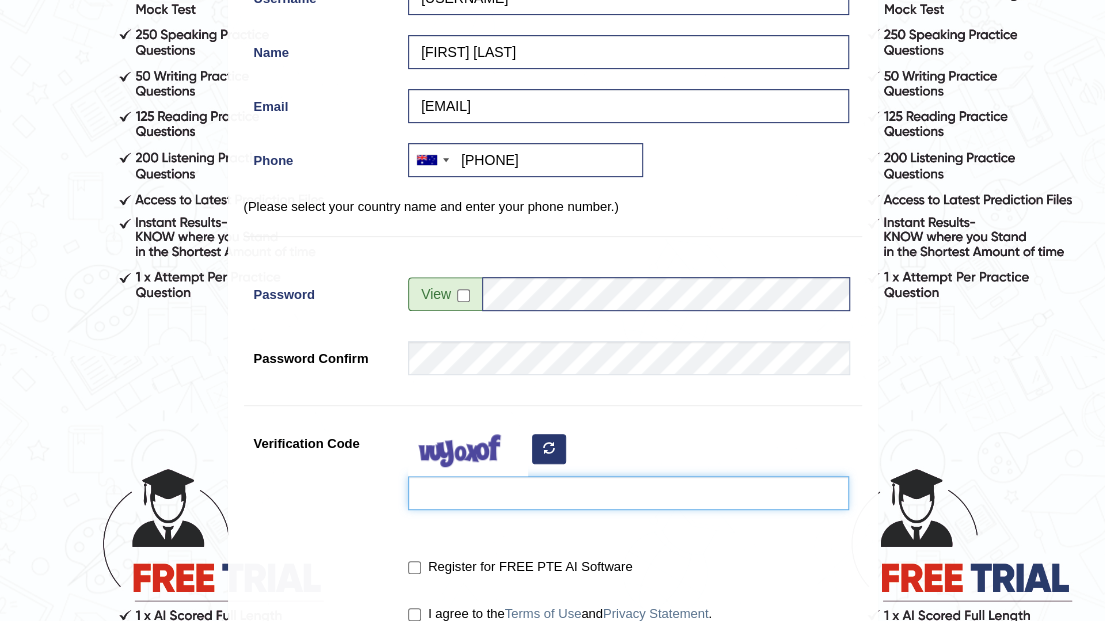 click on "Verification Code" at bounding box center [628, 493] 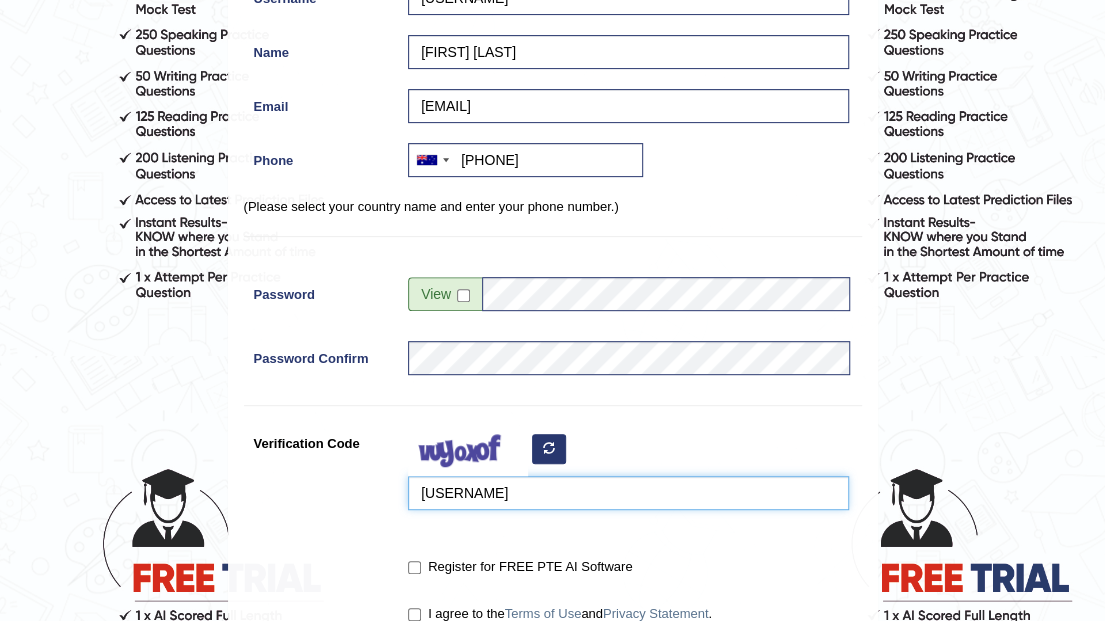 type on "narofah" 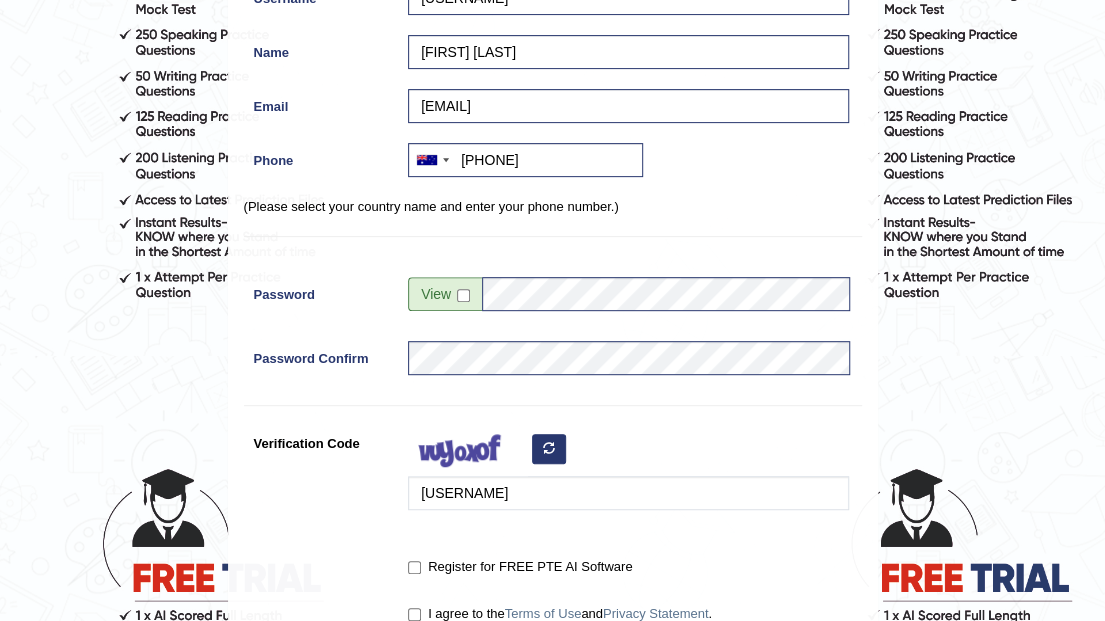click at bounding box center [623, 535] 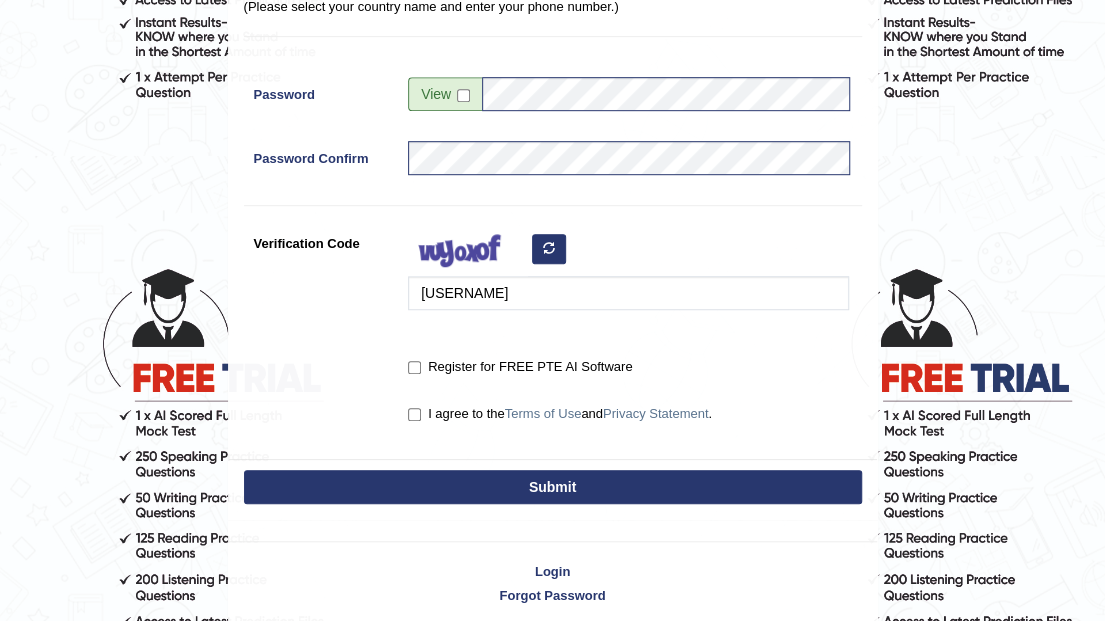 scroll, scrollTop: 466, scrollLeft: 0, axis: vertical 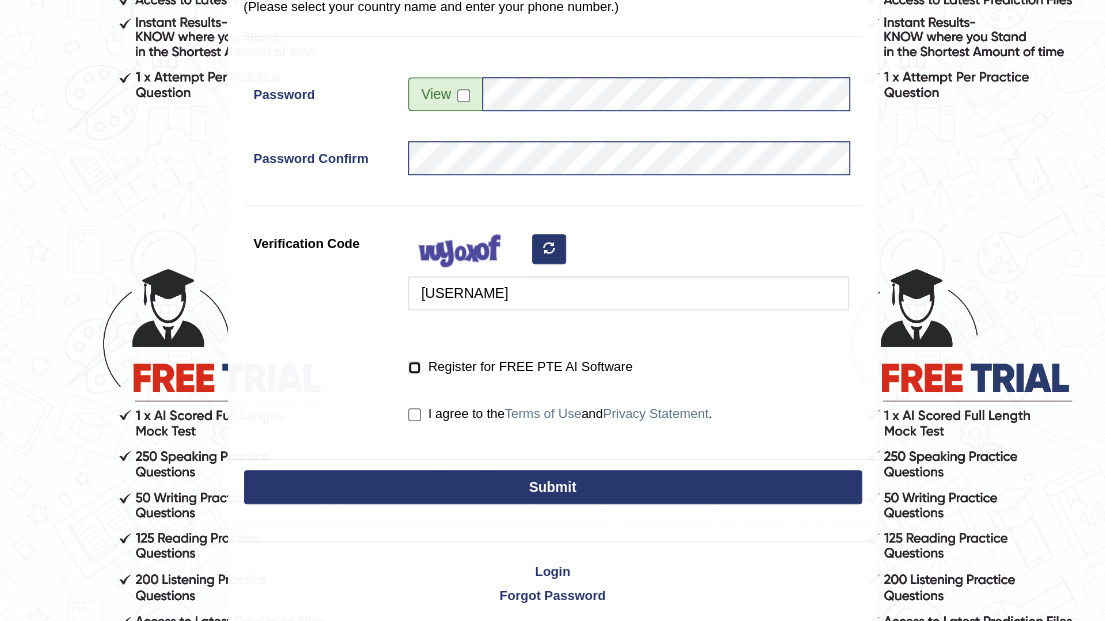 click on "Register for FREE PTE AI Software" at bounding box center [414, 367] 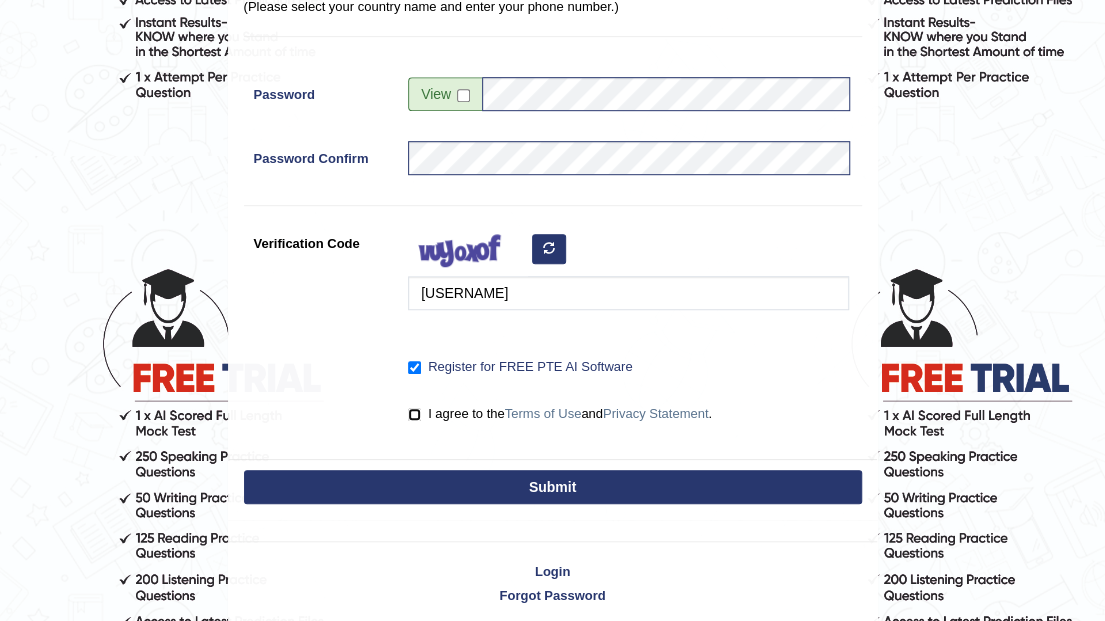 click on "I agree to the  Terms of Use  and  Privacy Statement ." at bounding box center (414, 414) 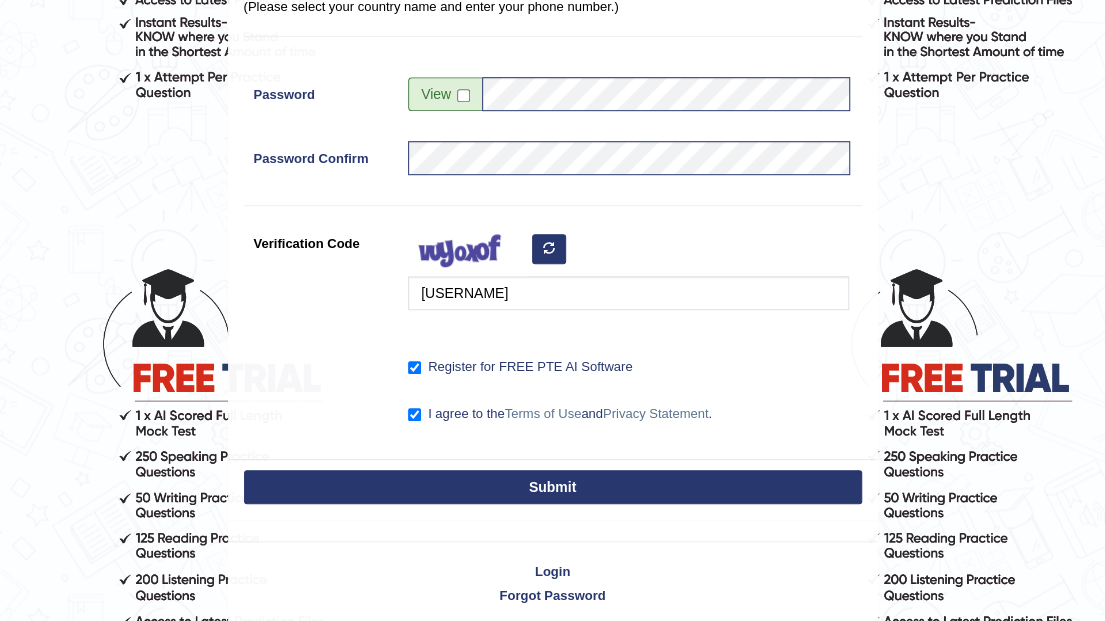 click on "Submit" at bounding box center (553, 487) 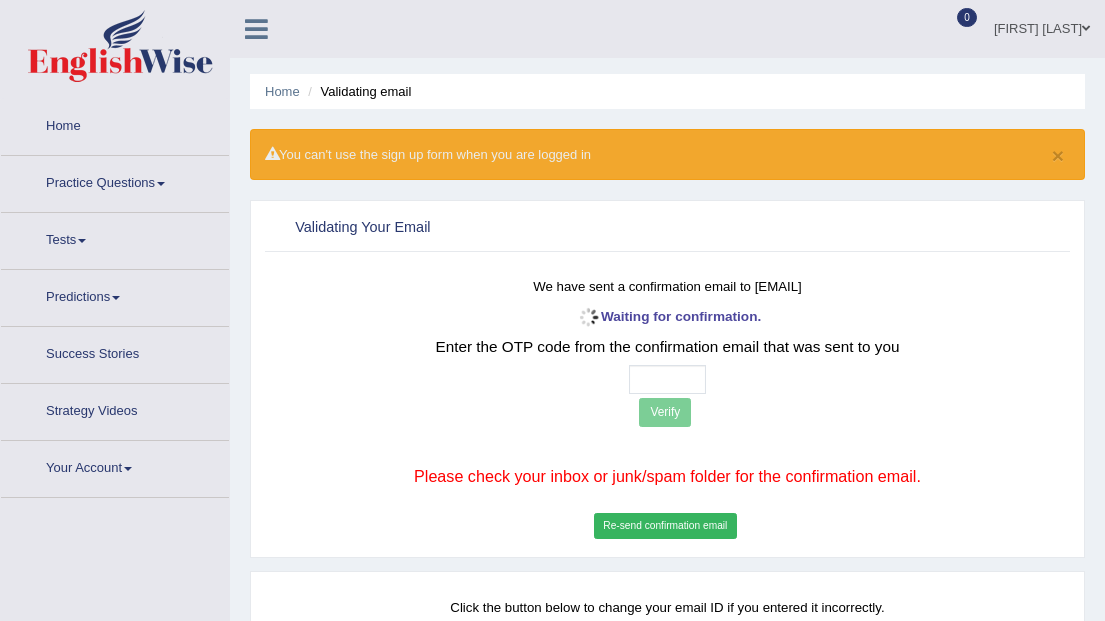 scroll, scrollTop: 0, scrollLeft: 0, axis: both 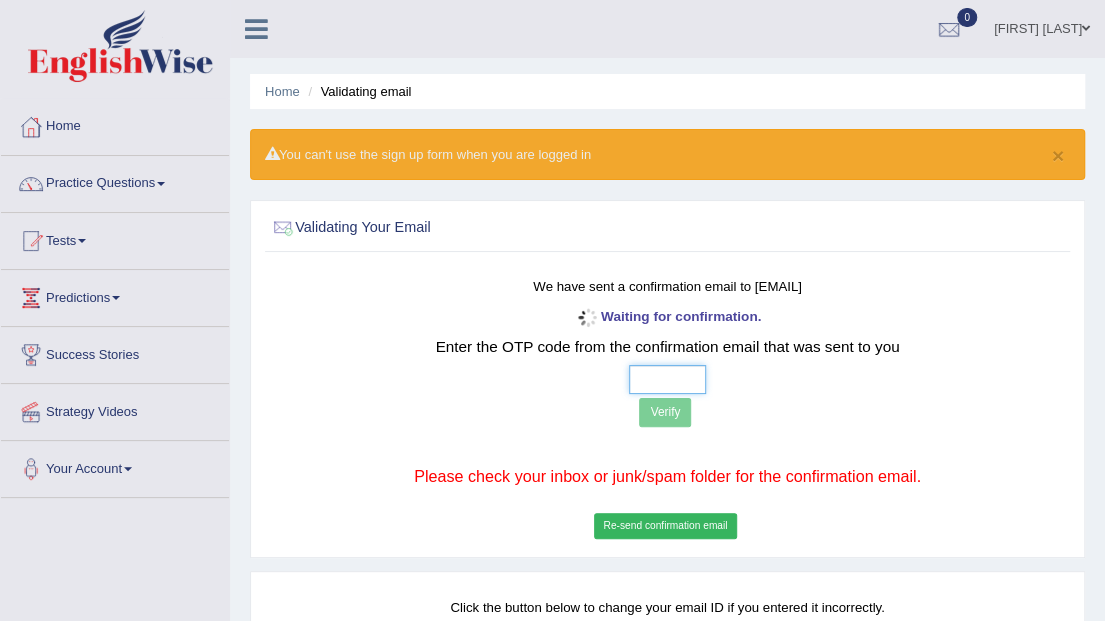 click at bounding box center [667, 379] 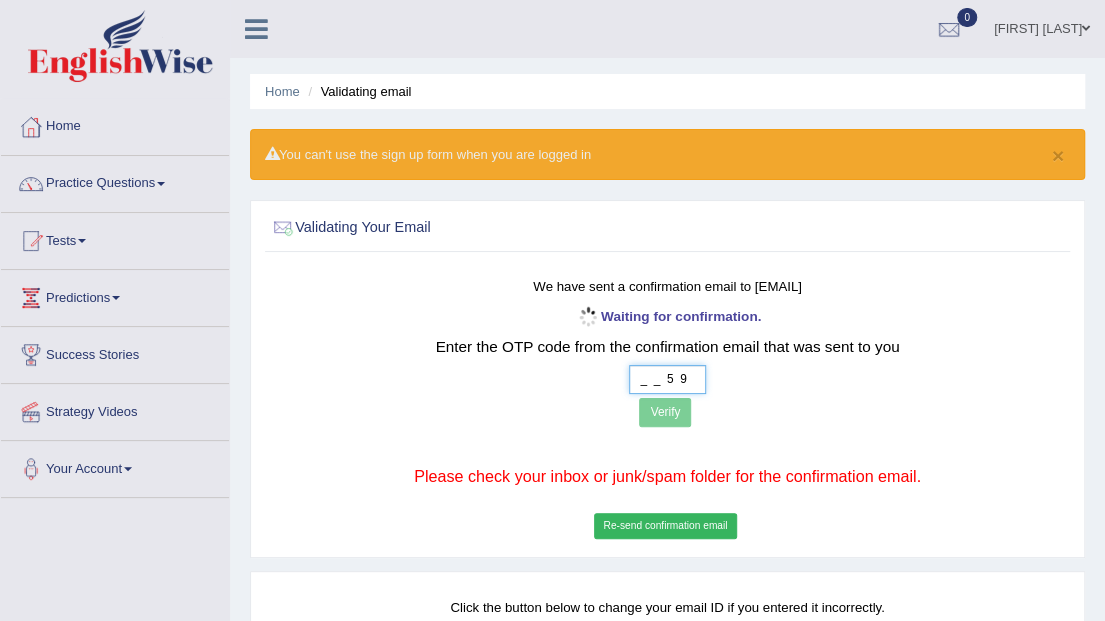 type on "_  _  5  _" 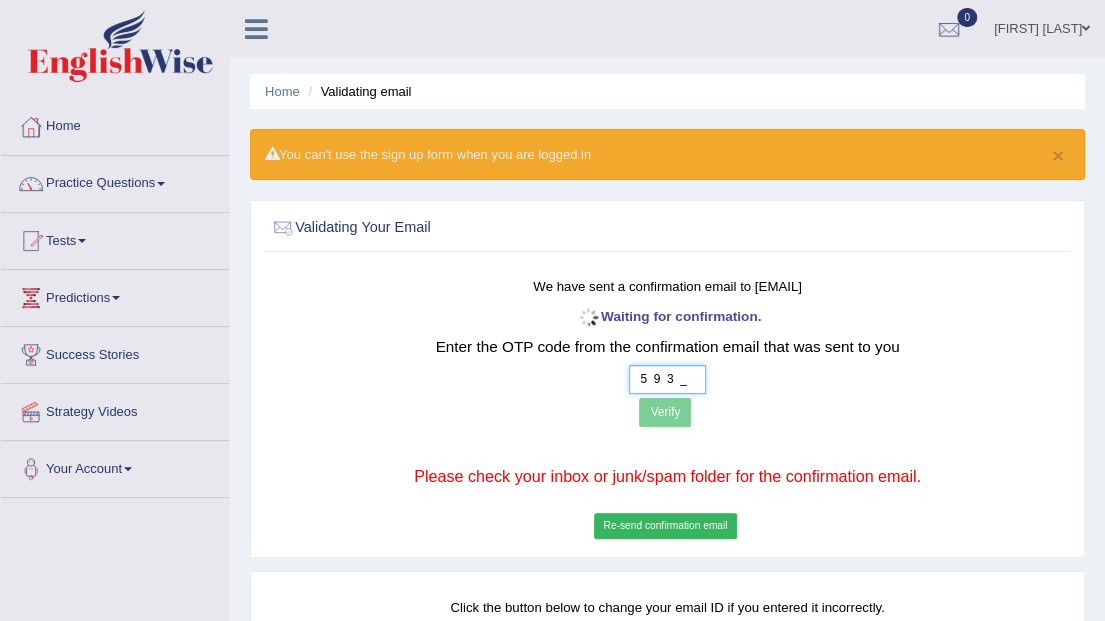 type on "5  9  3  3" 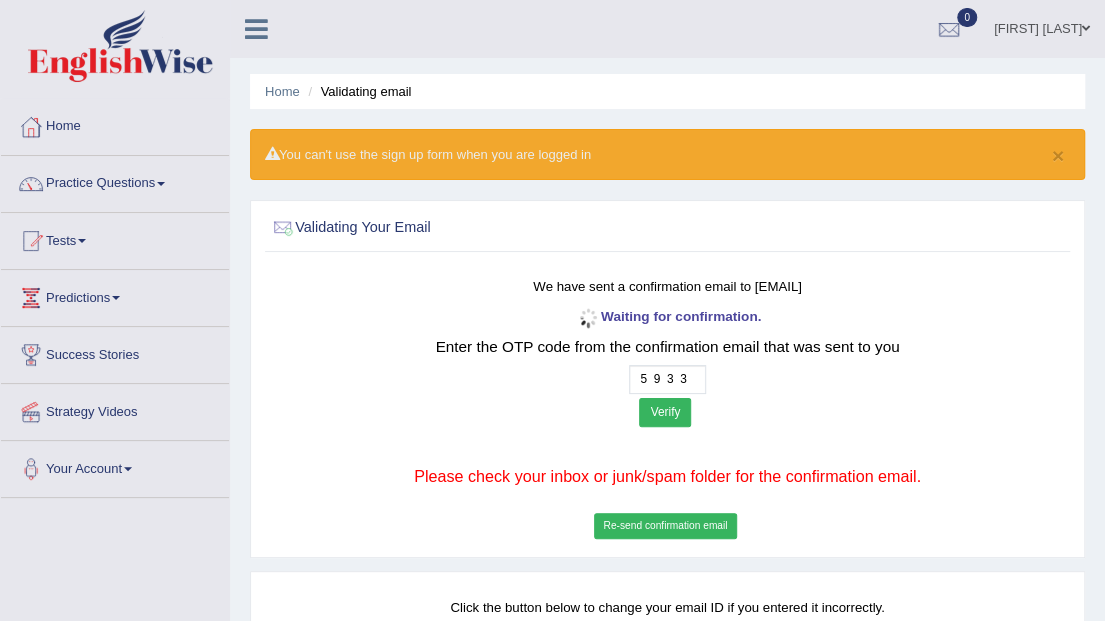 click on "Verify" at bounding box center [665, 412] 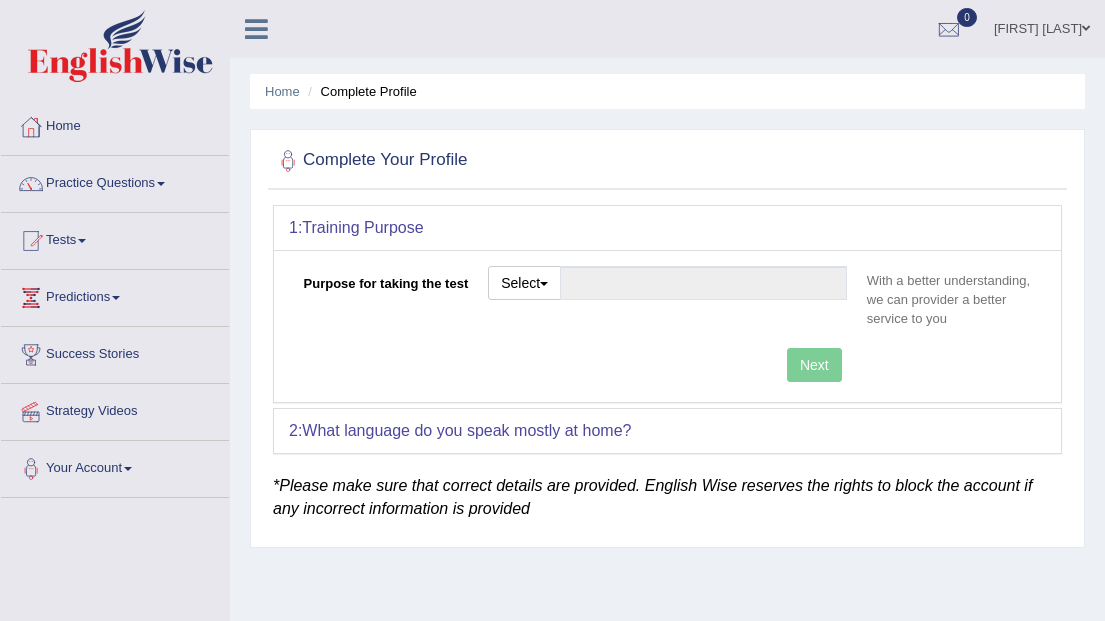 scroll, scrollTop: 0, scrollLeft: 0, axis: both 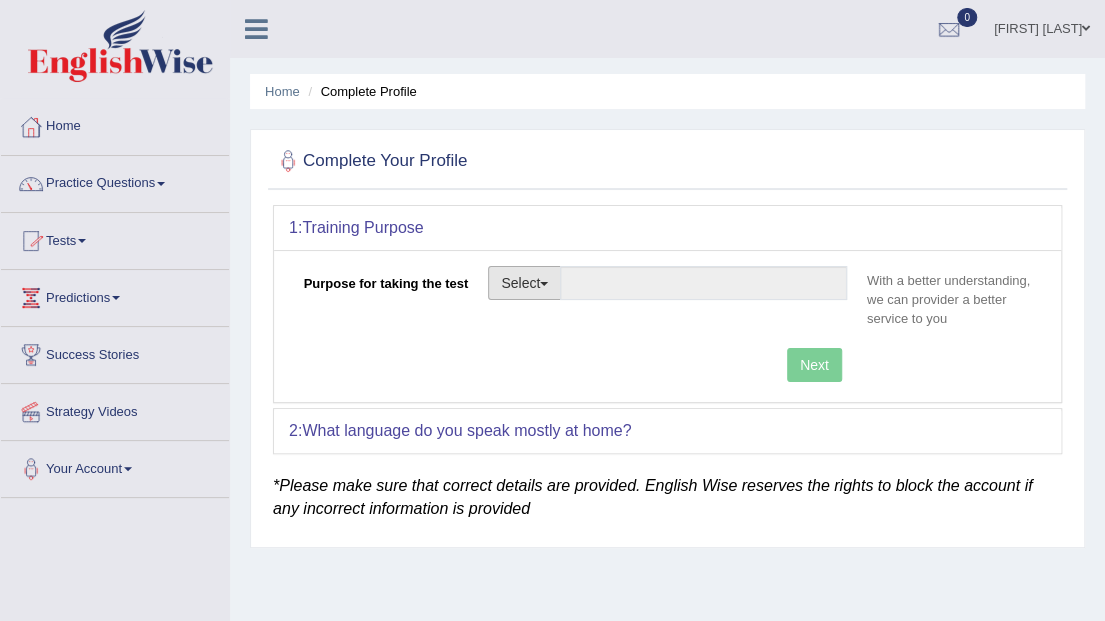 click on "Select" at bounding box center [524, 283] 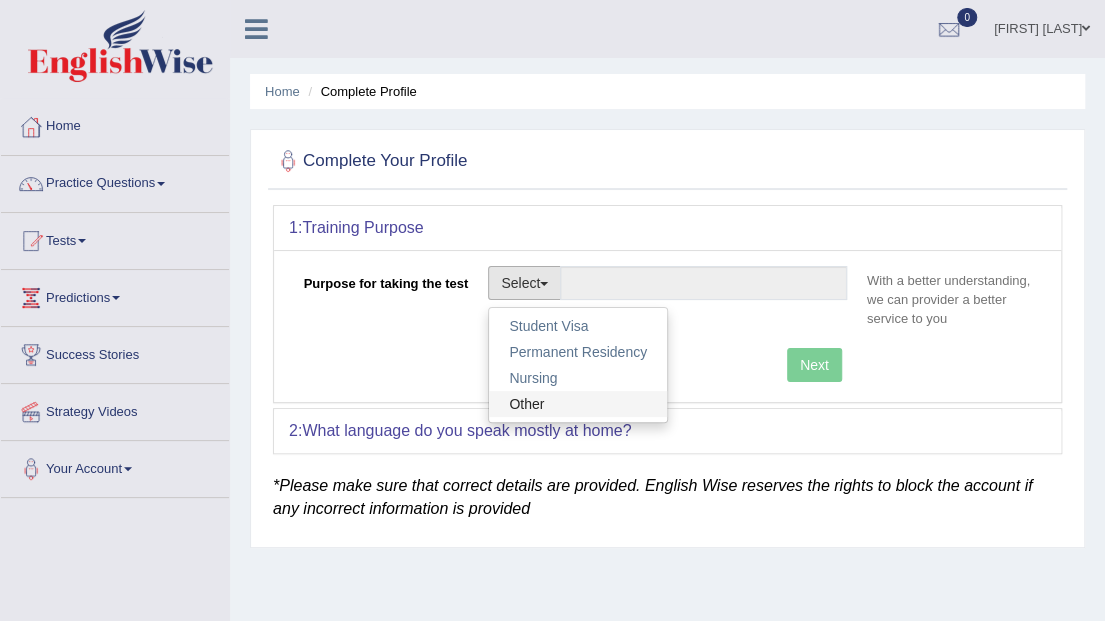 click on "Other" at bounding box center (578, 404) 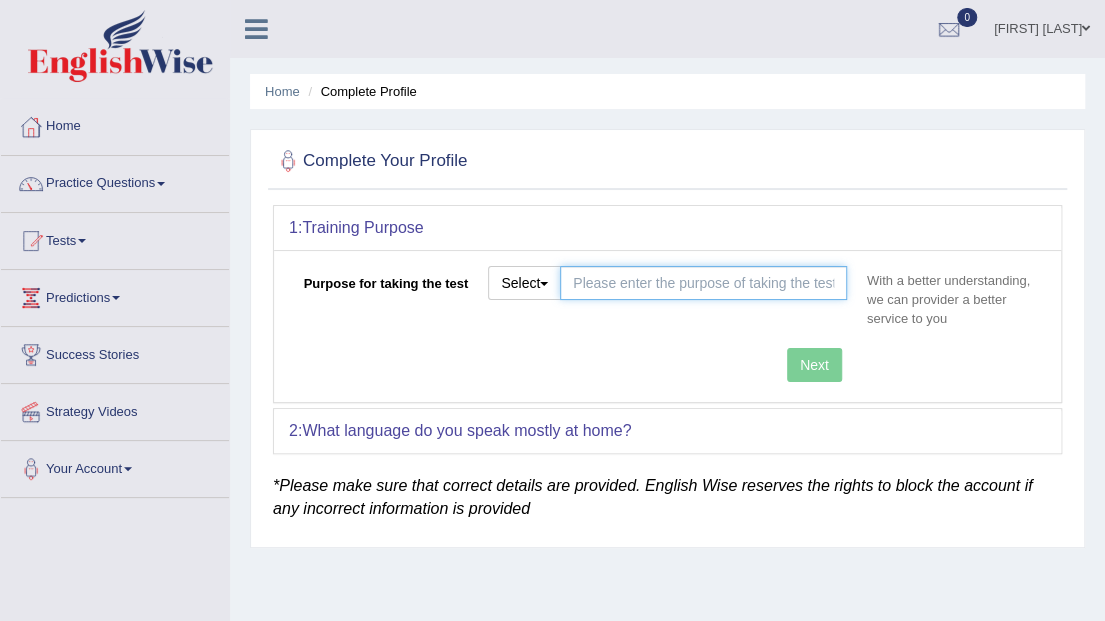 click on "Purpose for taking the test" at bounding box center [703, 283] 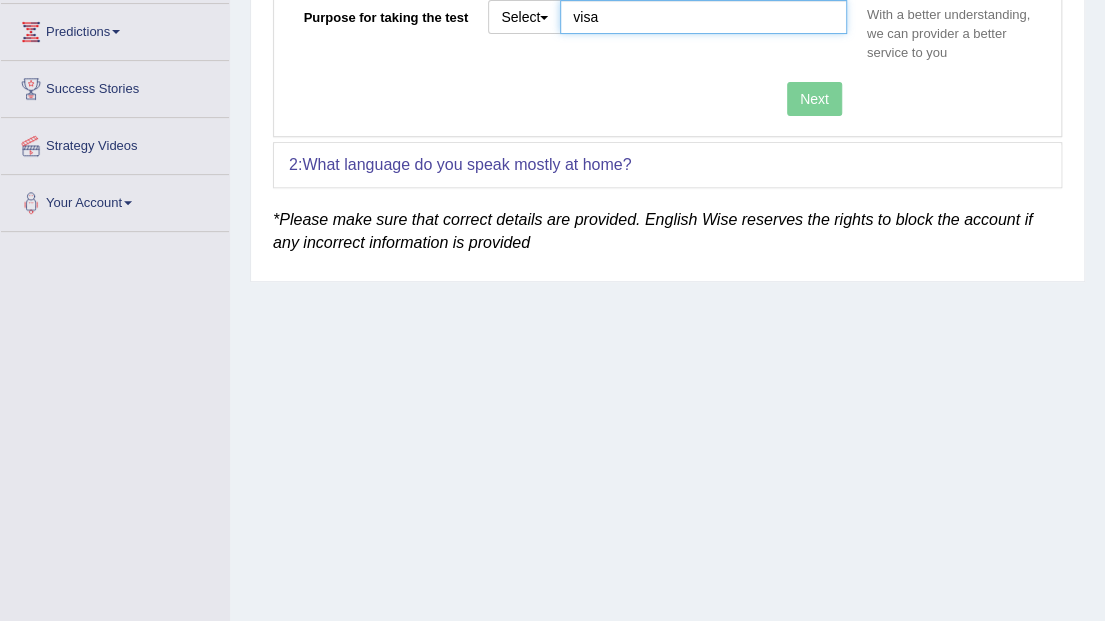 scroll, scrollTop: 333, scrollLeft: 0, axis: vertical 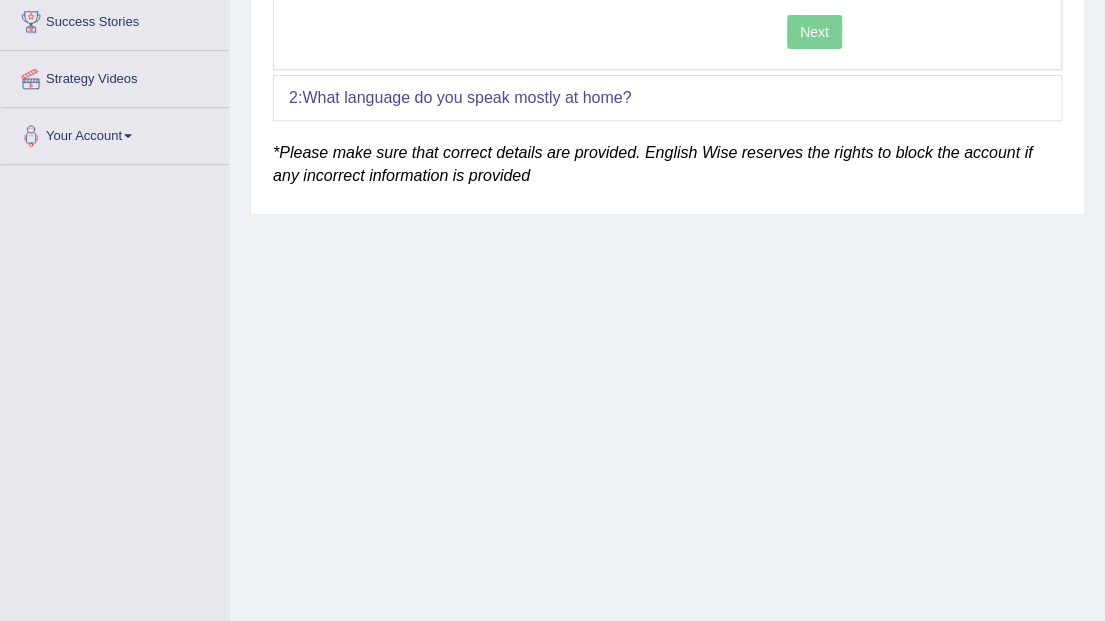 type on "visa" 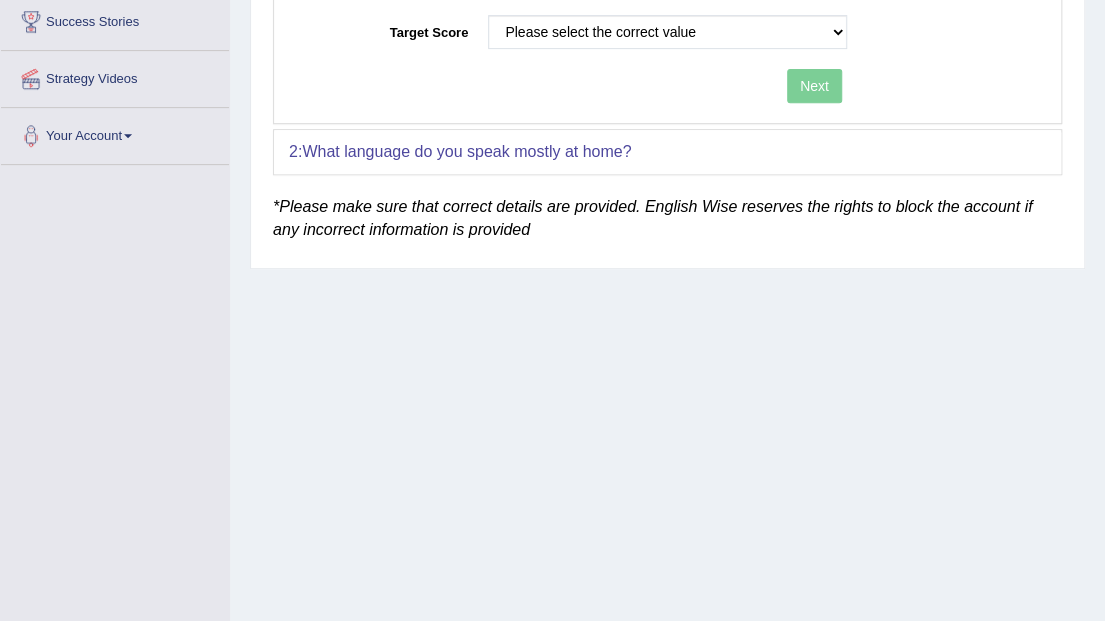 click on "1:  Training Purpose
Purpose for taking the test
Select
Student Visa
Permanent Residency
Nursing
Other
visa
With a better understanding, we can provider a better service to you
Target Score
Please select the correct value
50 (6 bands)
58 (6.5 bands)
65 (7 bands)
79 (8 bands)
Next 2:  What language do you speak mostly at home?
Language
Select a language ...
Afrikaans
Albanian
Amharic
Arabic
Armenian
Ashanti
Azeri
Basque
Byelorussian
Bengali
Bosnian
Bulgarian
Burmese
Catalan
Cebuano
Chichewa
Chinese-Mandarin
Chinese-Cantonese/Yue
Chinese-Hakka
Danish
Farsi, Eastern (Dari)
Dutch
English
French
German
Gujurati
Hindi
Italian
Indonesian
Japanese
Javanese
Kannada
Kashmiri
Korean
Malyalam
Marathi
Marshallese
Nepalese
Norwegian
Pidgin English
Palauan
Portuguese
Punjabi" at bounding box center [667, 23] 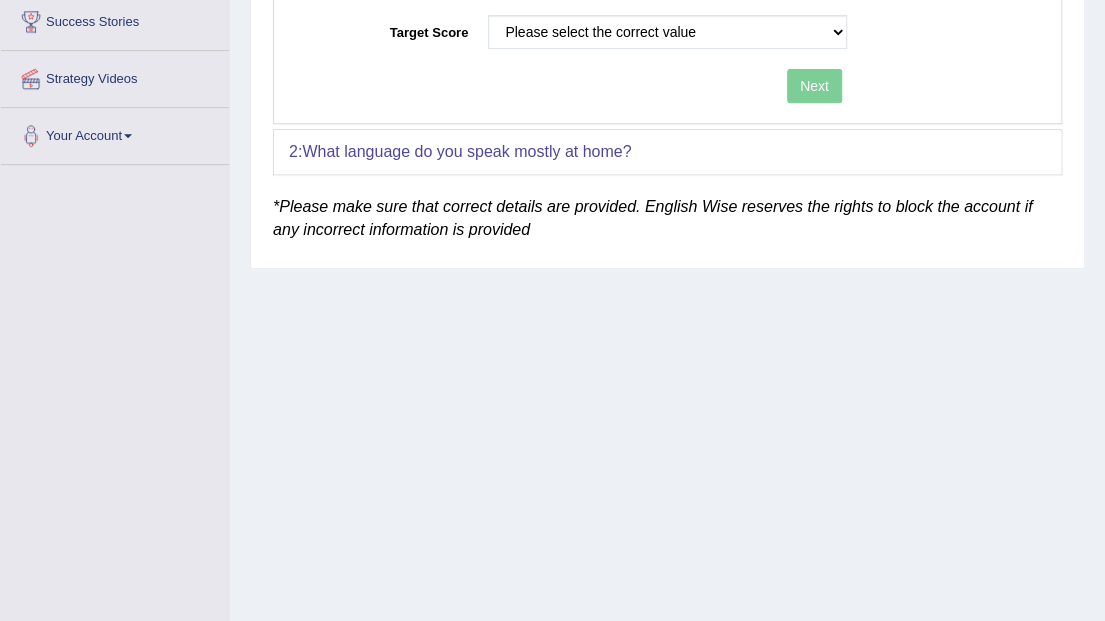click on "Home
Complete Profile
Complete Your Profile
1:  Training Purpose
Purpose for taking the test
Select
Student Visa
Permanent Residency
Nursing
Other
visa
With a better understanding, we can provider a better service to you
Target Score
Please select the correct value
50 (6 bands)
58 (6.5 bands)
65 (7 bands)
79 (8 bands)
Next 2:  What language do you speak mostly at home?
Language
Select a language ...
Afrikaans
Albanian
Amharic
Arabic
Armenian
Ashanti
Azeri
Basque
Byelorussian
Bengali
Bosnian
Bulgarian
Burmese
Catalan
Cebuano
Chichewa
Chinese-Mandarin
Chinese-Cantonese/Yue
Chinese-Hakka
Danish
Farsi, Eastern (Dari)
Dutch
English
French
German
Gujurati
Hindi
Italian
Indonesian
Japanese
Javanese
Kannada
Kashmiri" at bounding box center (667, 167) 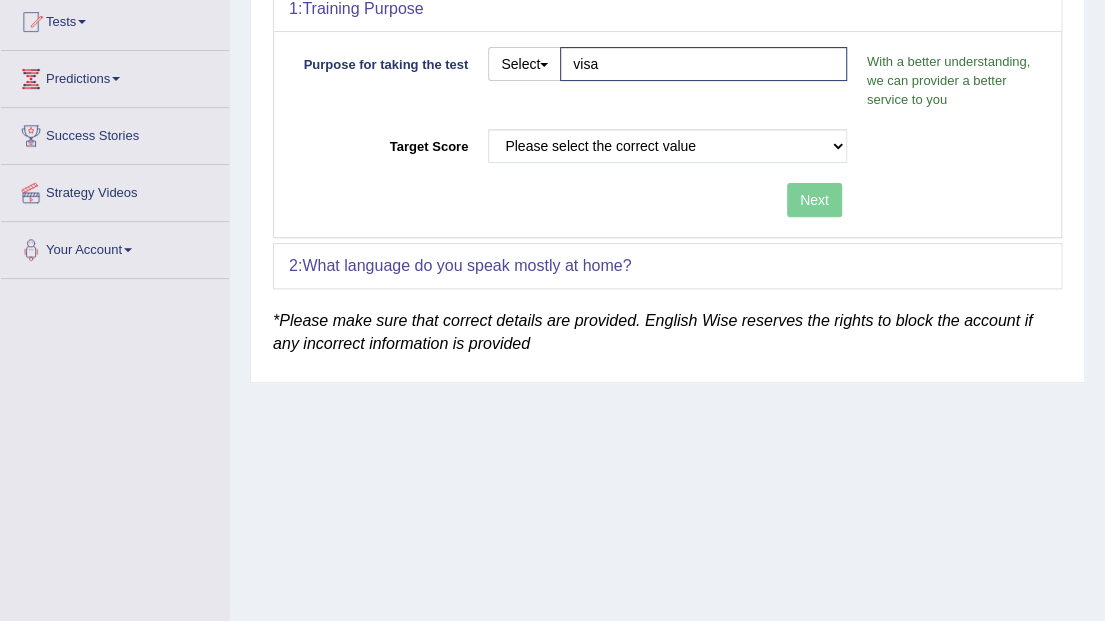 scroll, scrollTop: 200, scrollLeft: 0, axis: vertical 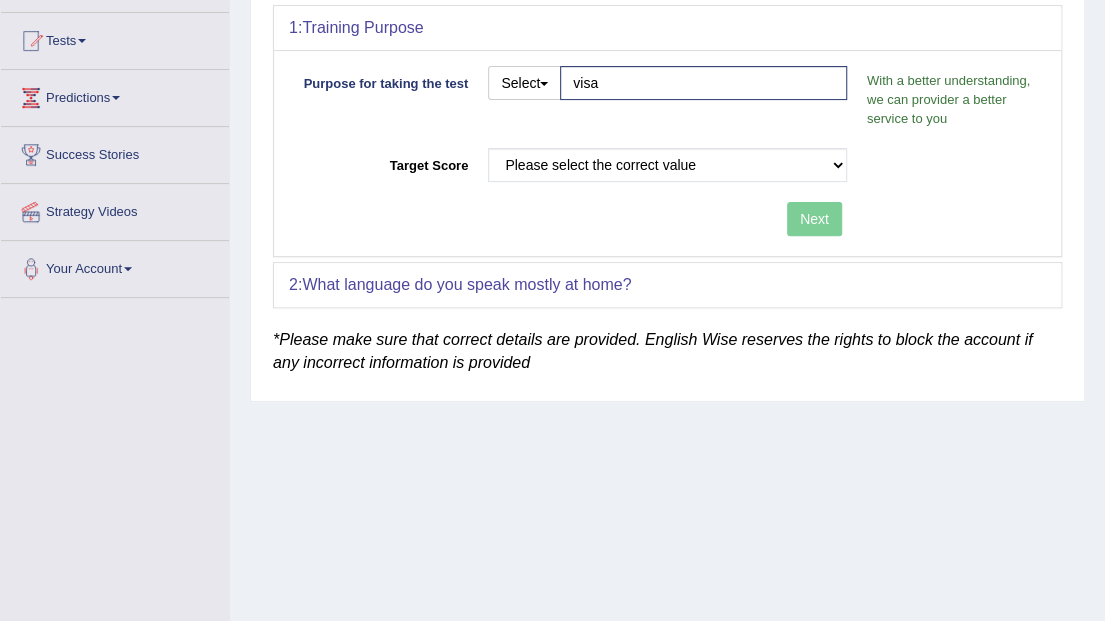 click on "What language do you speak mostly at home?" at bounding box center [466, 284] 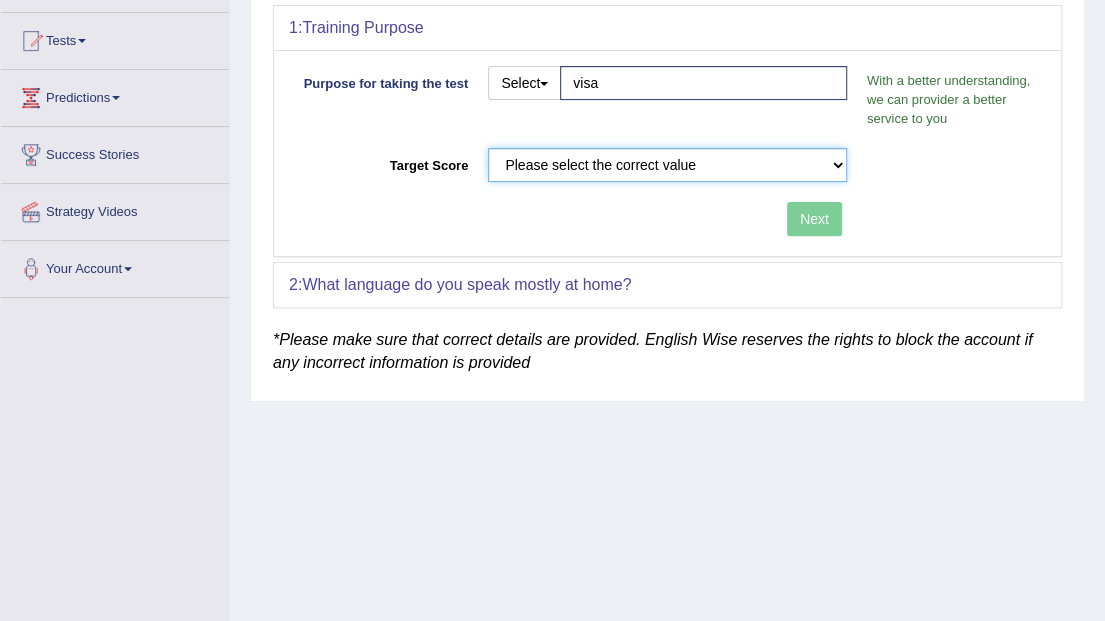 click on "Please select the correct value
50 (6 bands)
58 (6.5 bands)
65 (7 bands)
79 (8 bands)" at bounding box center [667, 165] 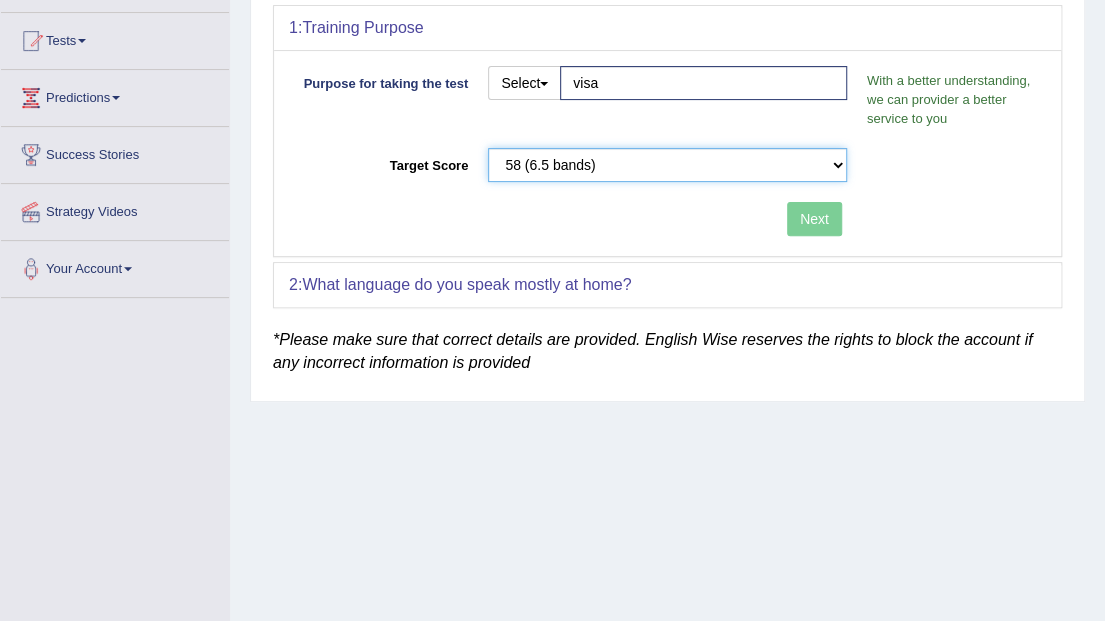click on "Please select the correct value
50 (6 bands)
58 (6.5 bands)
65 (7 bands)
79 (8 bands)" at bounding box center (667, 165) 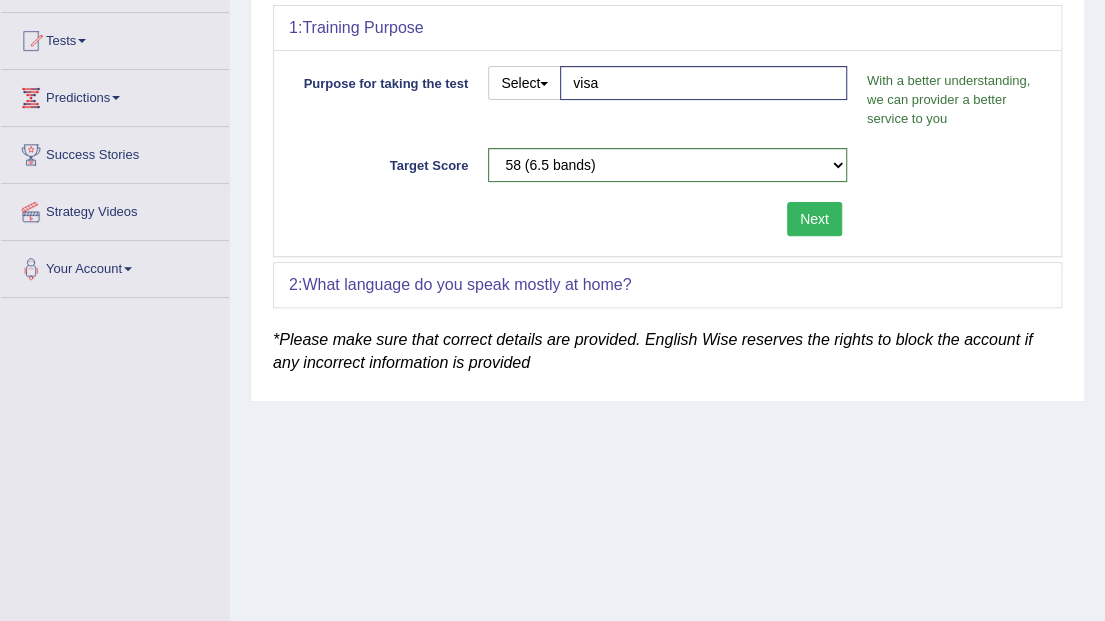 click on "Next" at bounding box center (814, 219) 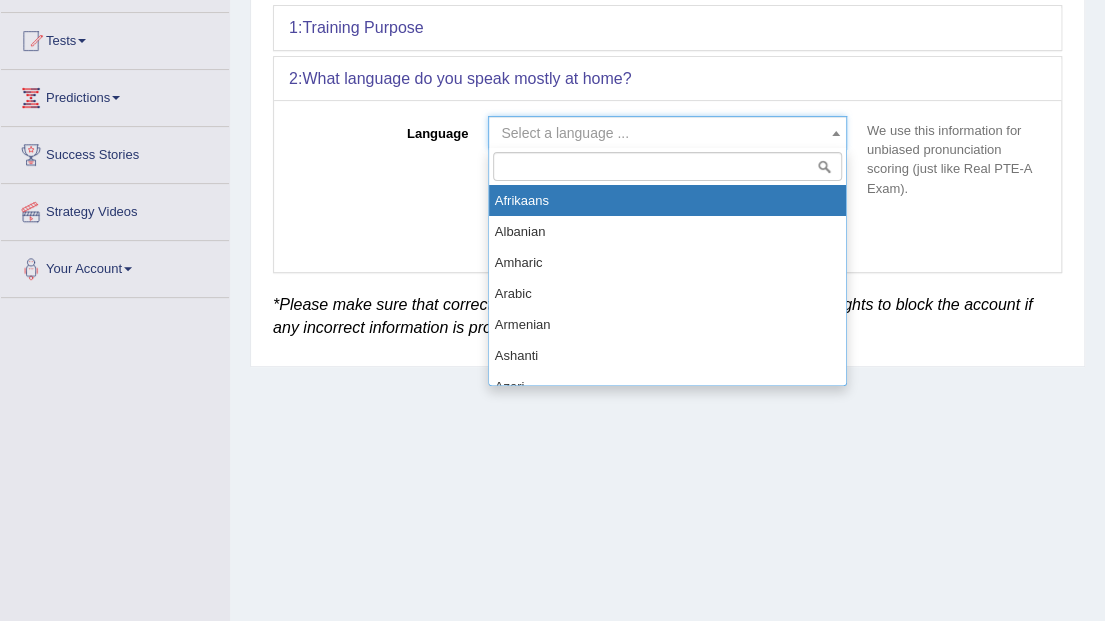 click at bounding box center [836, 133] 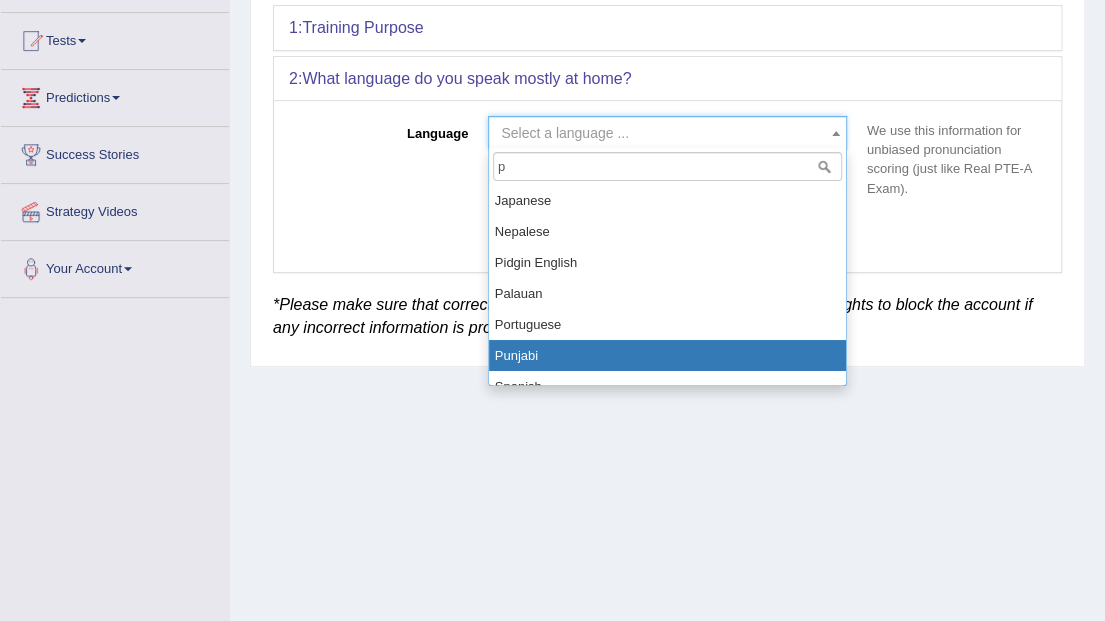 type on "p" 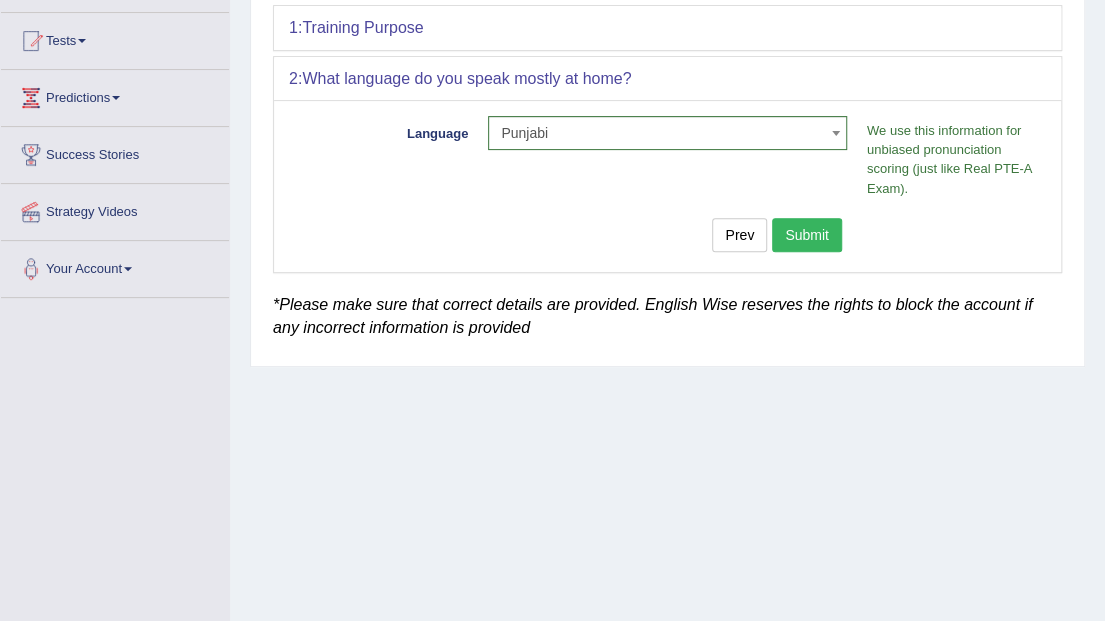 click on "Submit" at bounding box center [807, 235] 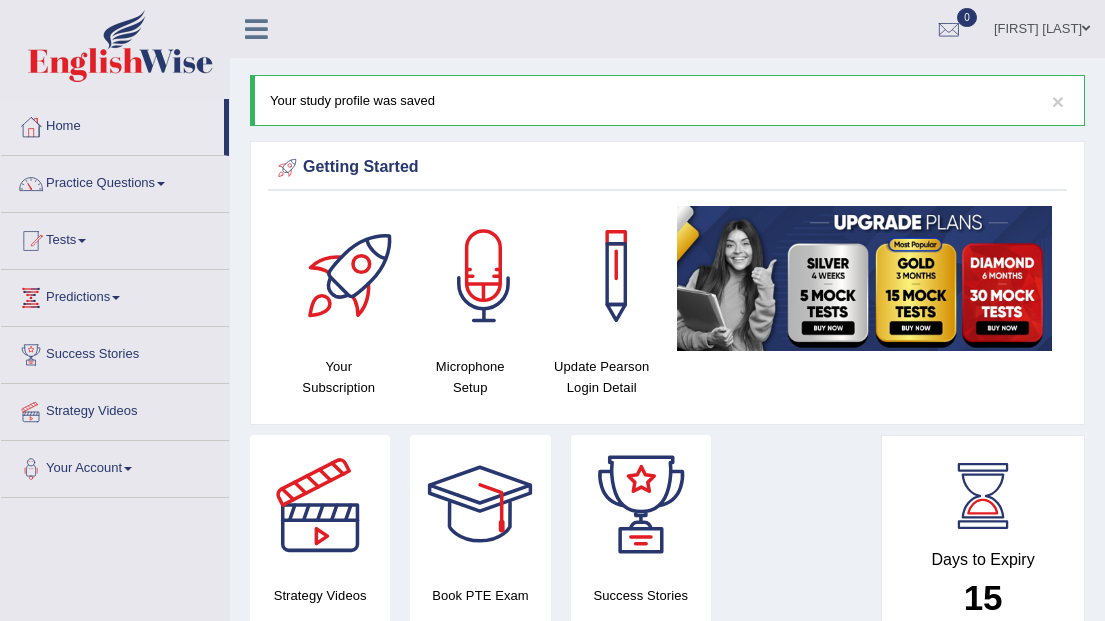 scroll, scrollTop: 0, scrollLeft: 0, axis: both 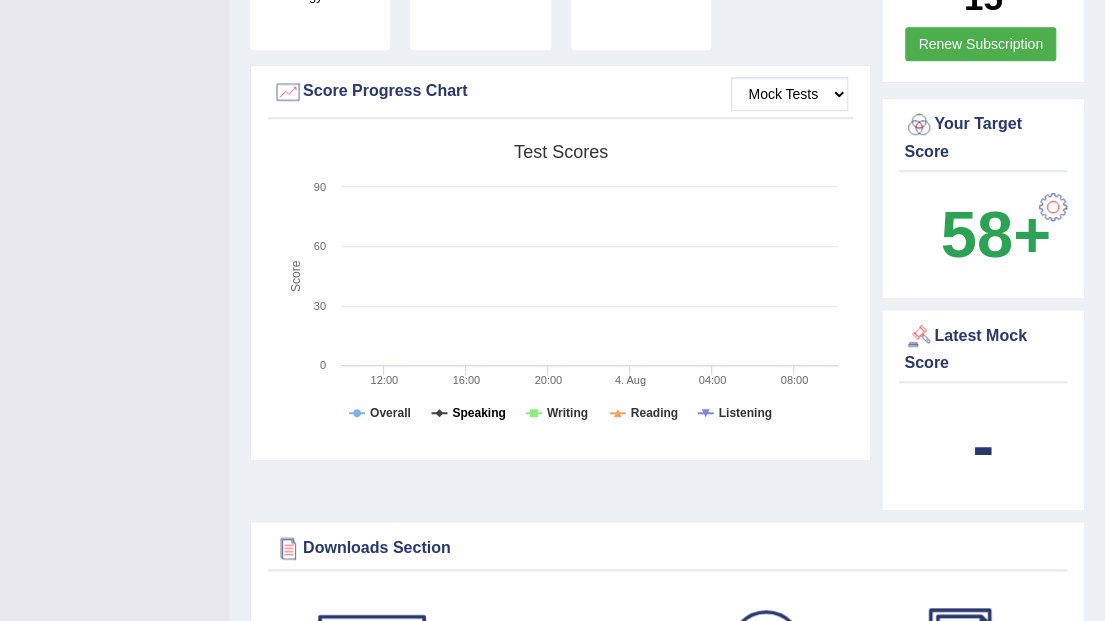 click on "Speaking" 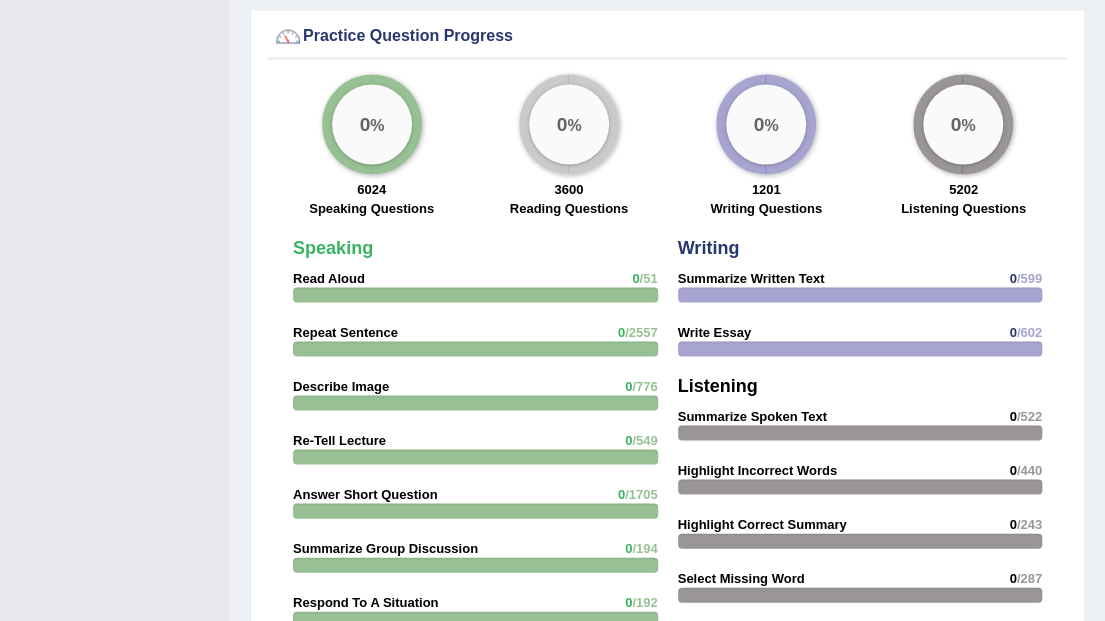 scroll, scrollTop: 1600, scrollLeft: 0, axis: vertical 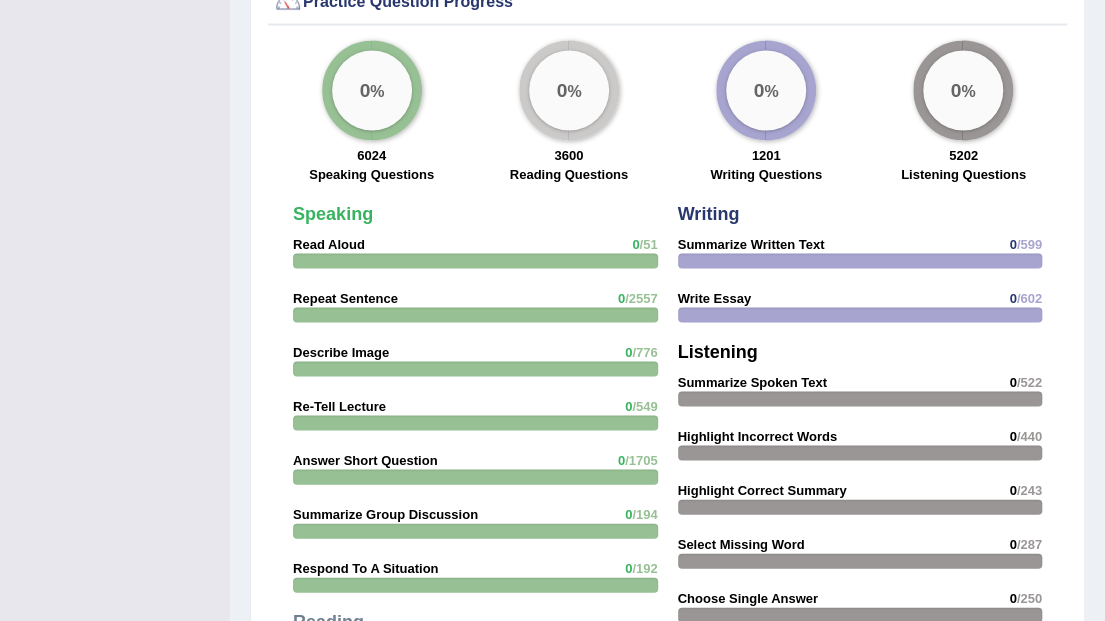 click on "Read Aloud" at bounding box center [329, 243] 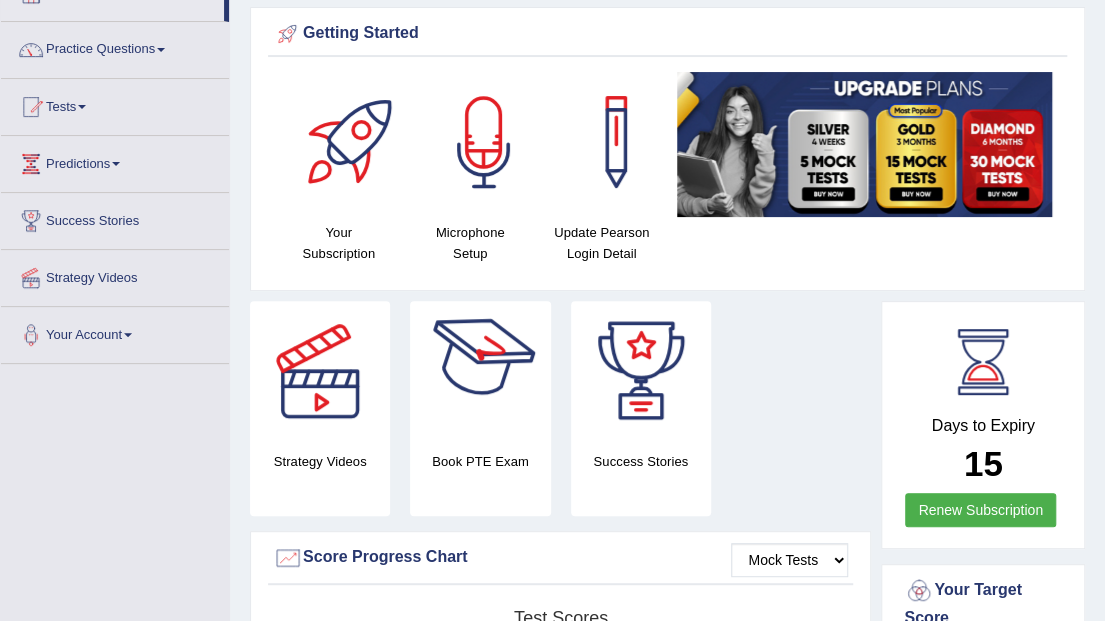 scroll, scrollTop: 0, scrollLeft: 0, axis: both 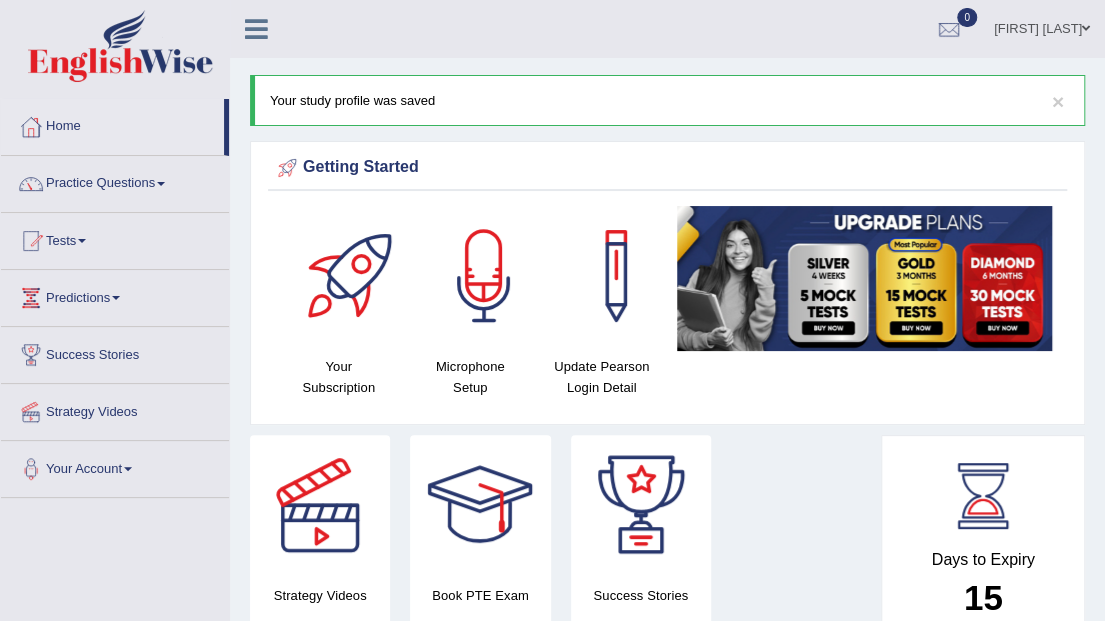 click on "Practice Questions" at bounding box center [115, 181] 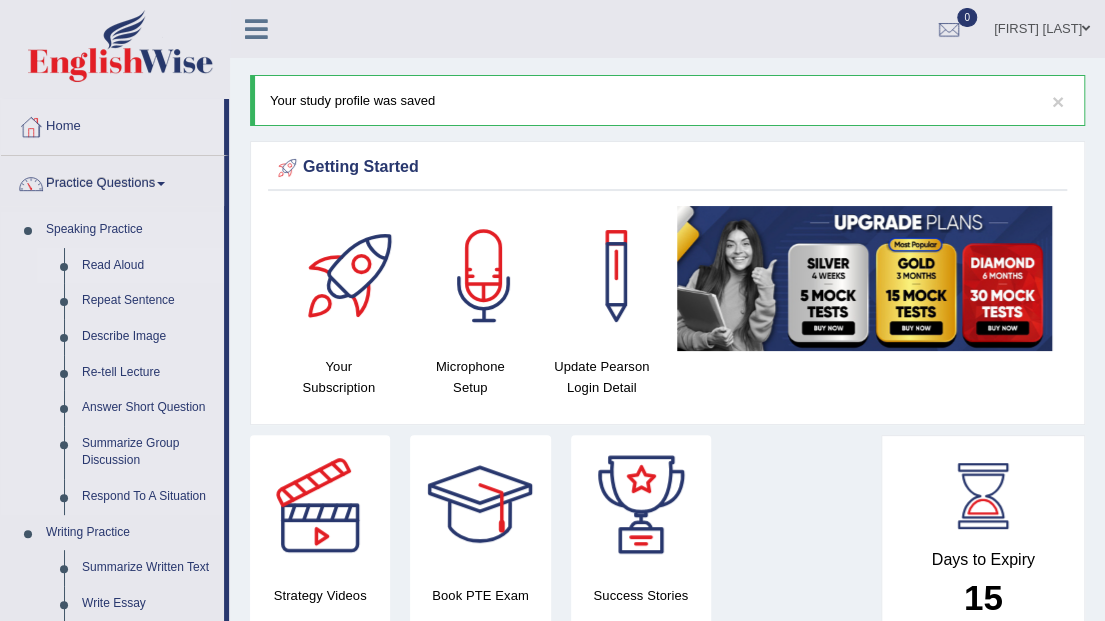 click on "Read Aloud" at bounding box center (148, 266) 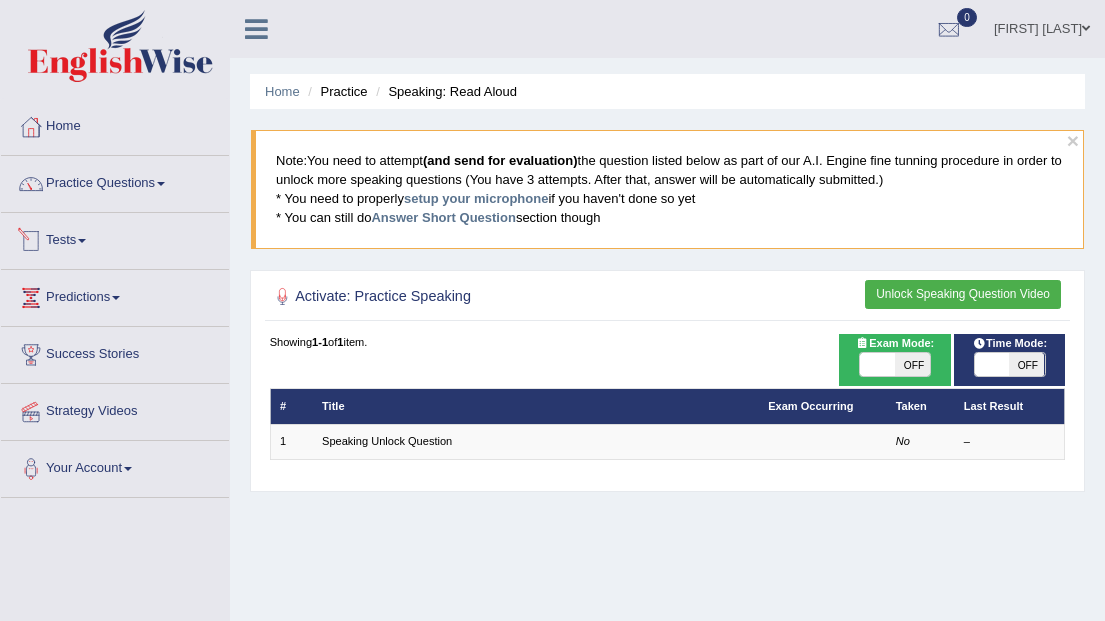 scroll, scrollTop: 0, scrollLeft: 0, axis: both 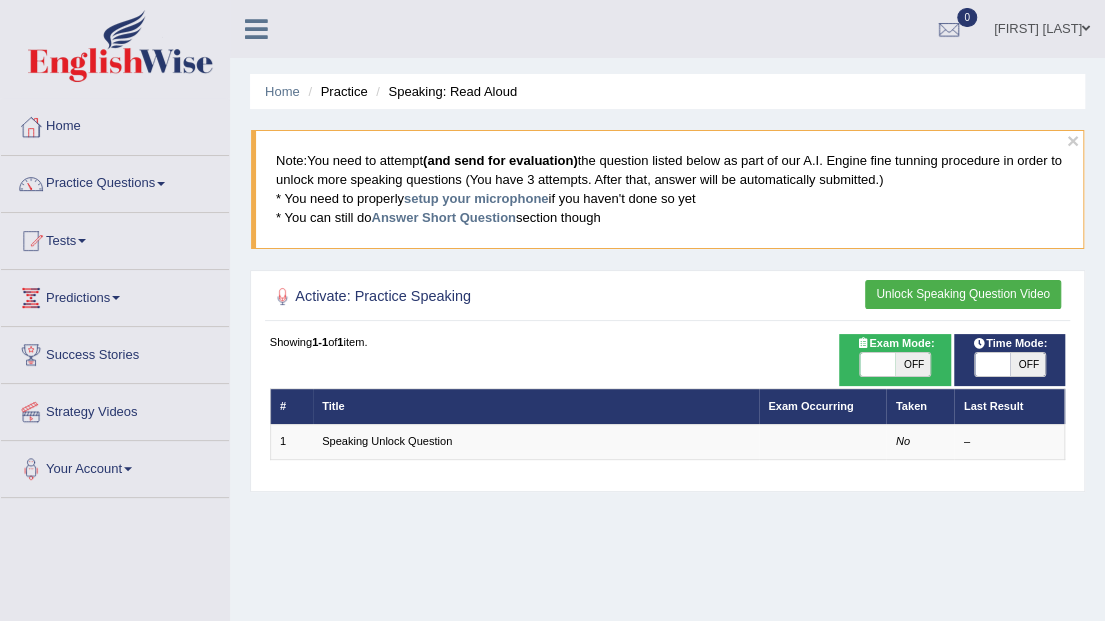 click on "Unlock Speaking Question Video" at bounding box center [963, 294] 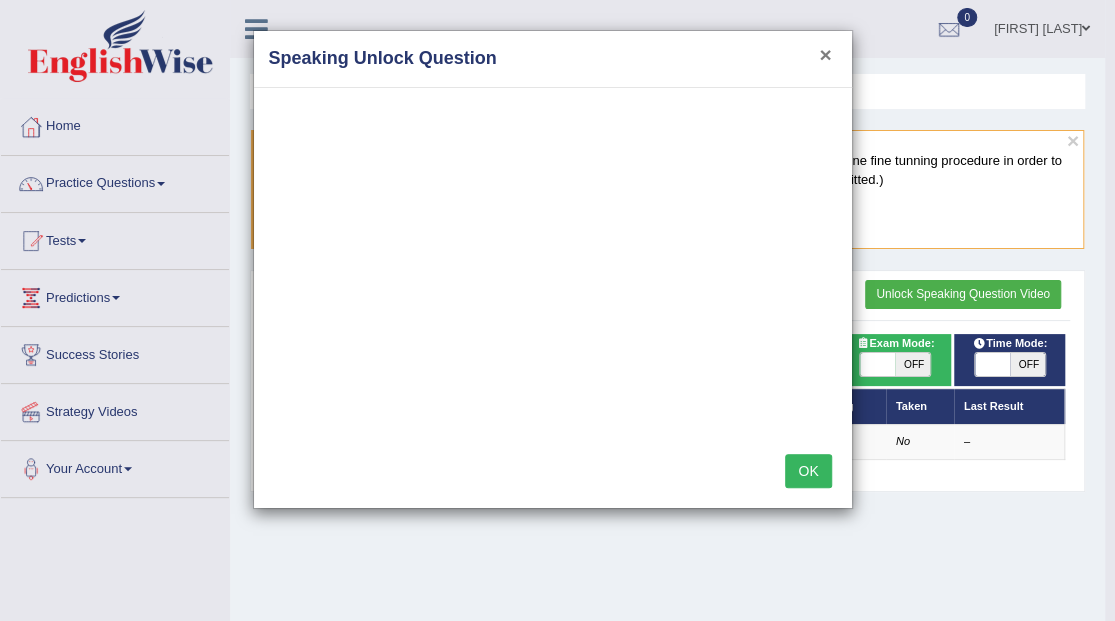 click on "×" at bounding box center [825, 54] 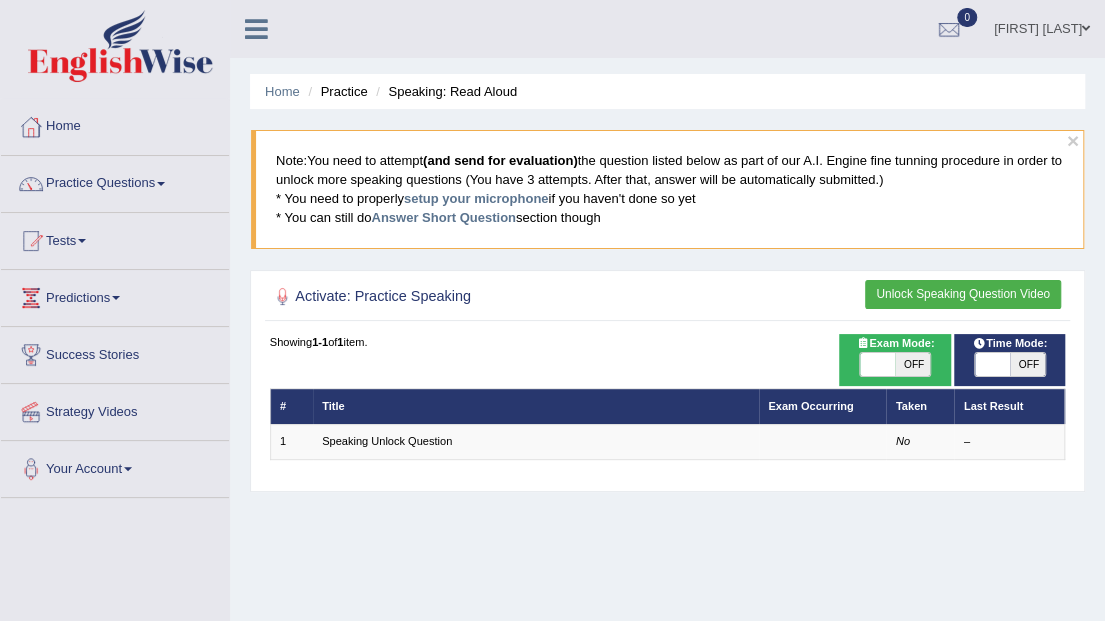 click on "OFF" at bounding box center [912, 365] 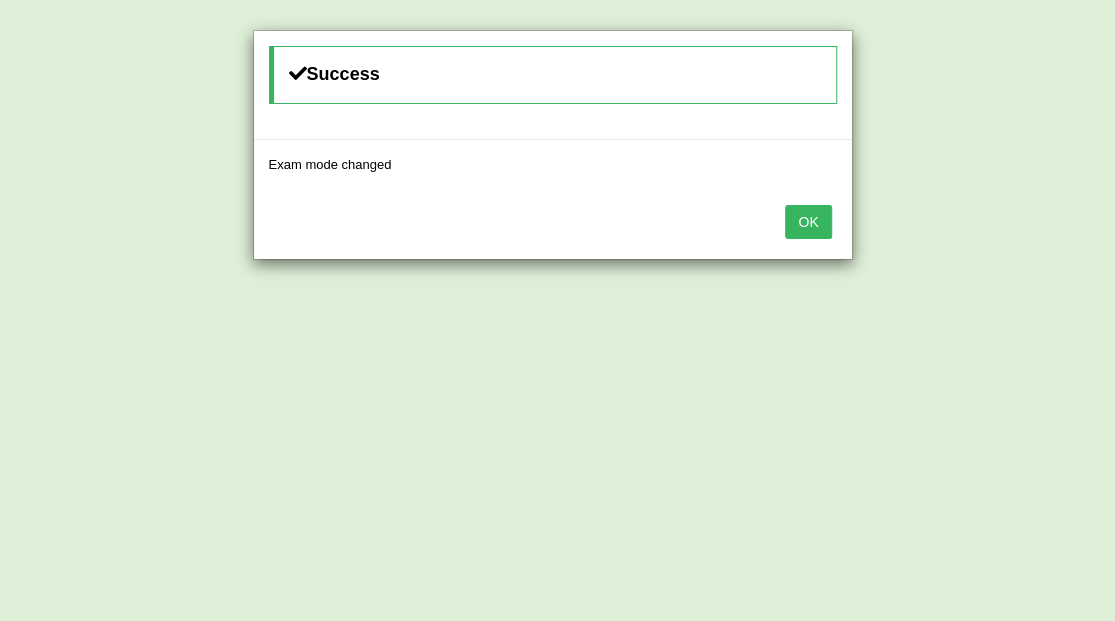 click on "OK" at bounding box center [553, 224] 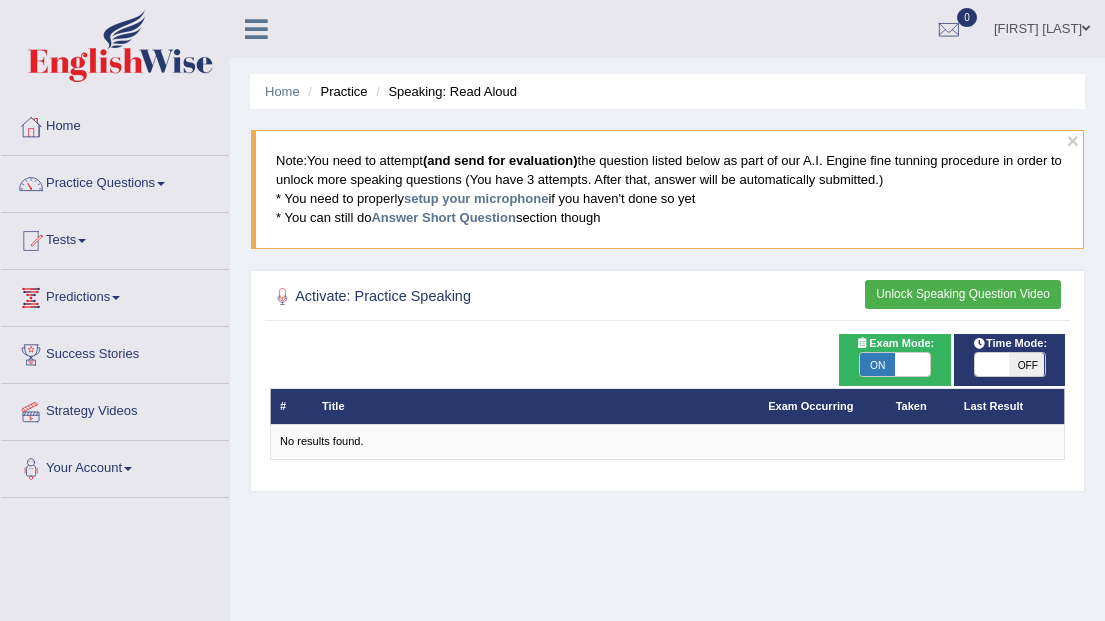 scroll, scrollTop: 0, scrollLeft: 0, axis: both 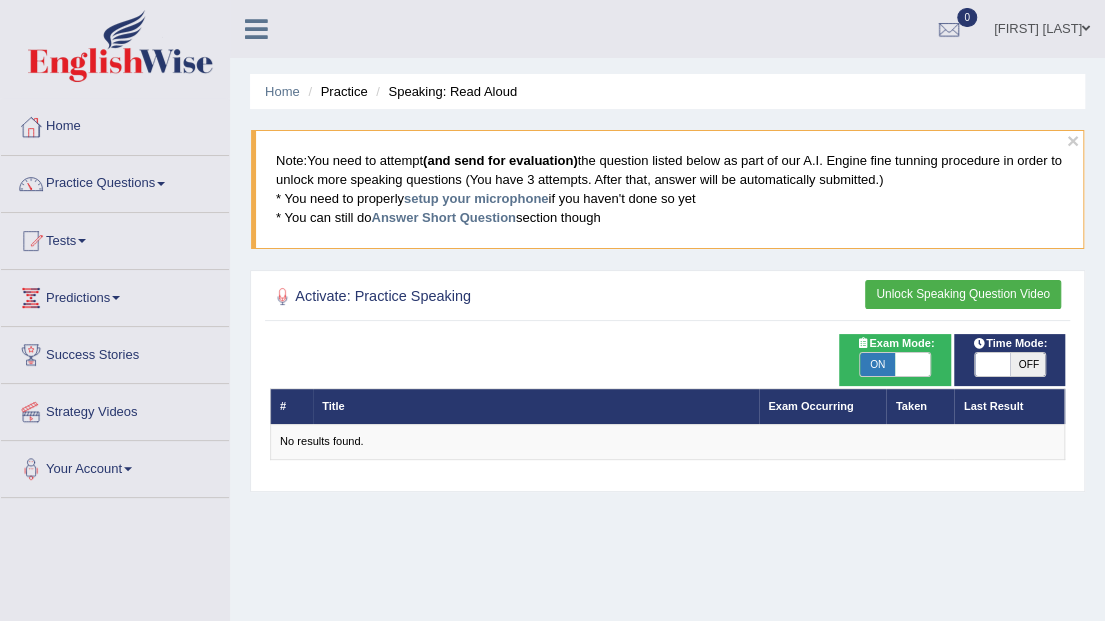 click on "OFF" at bounding box center [1027, 365] 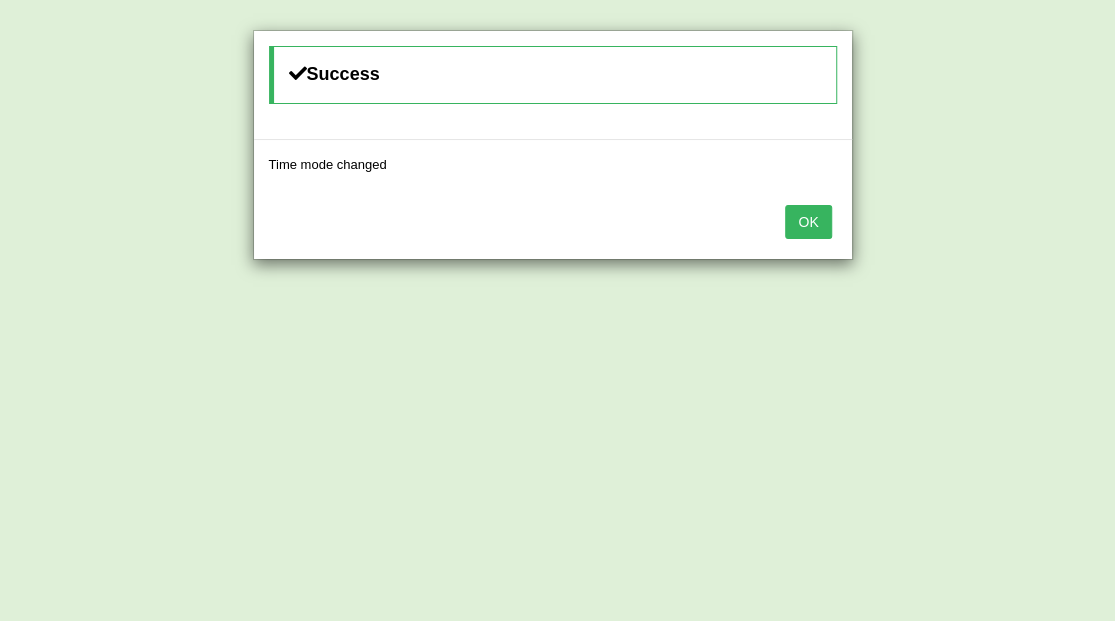 click on "OK" at bounding box center (808, 222) 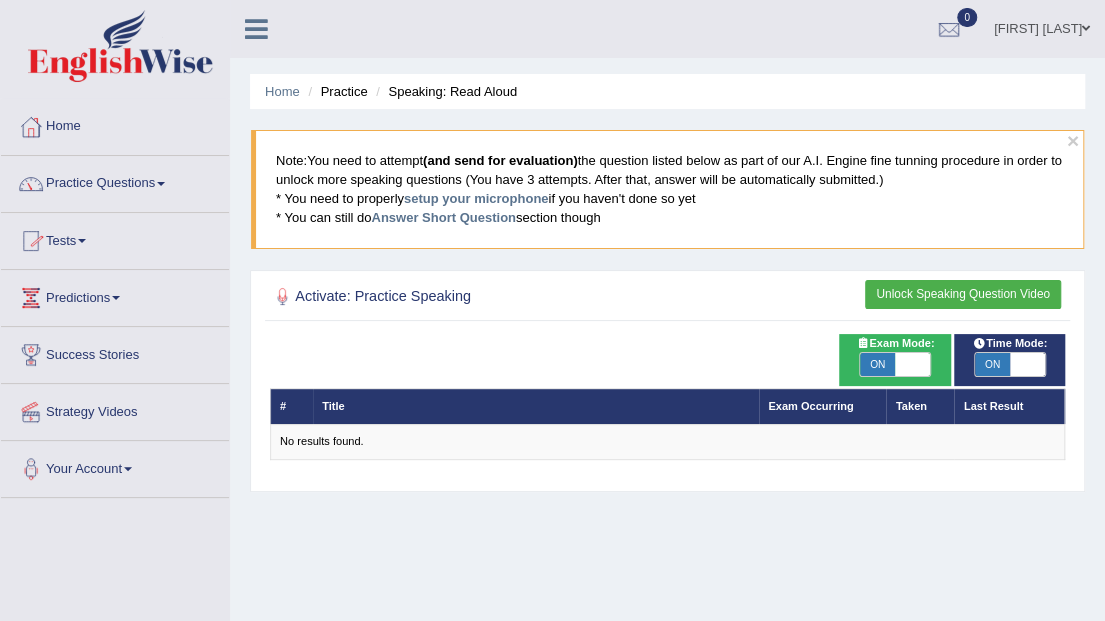 click on "Practice Questions" at bounding box center (115, 181) 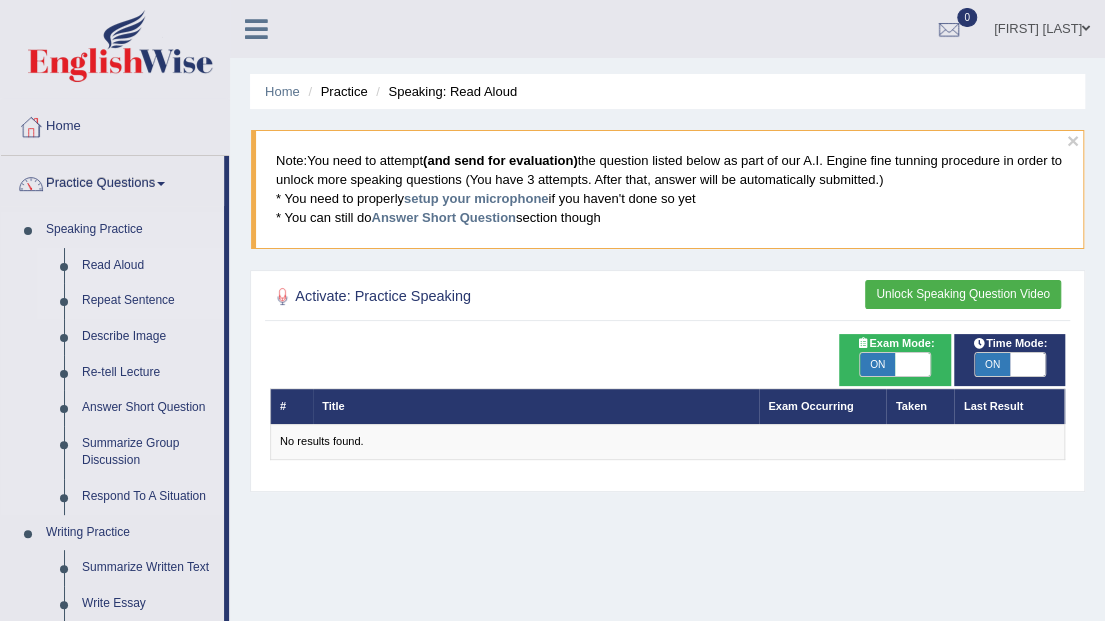 click on "Repeat Sentence" at bounding box center [148, 301] 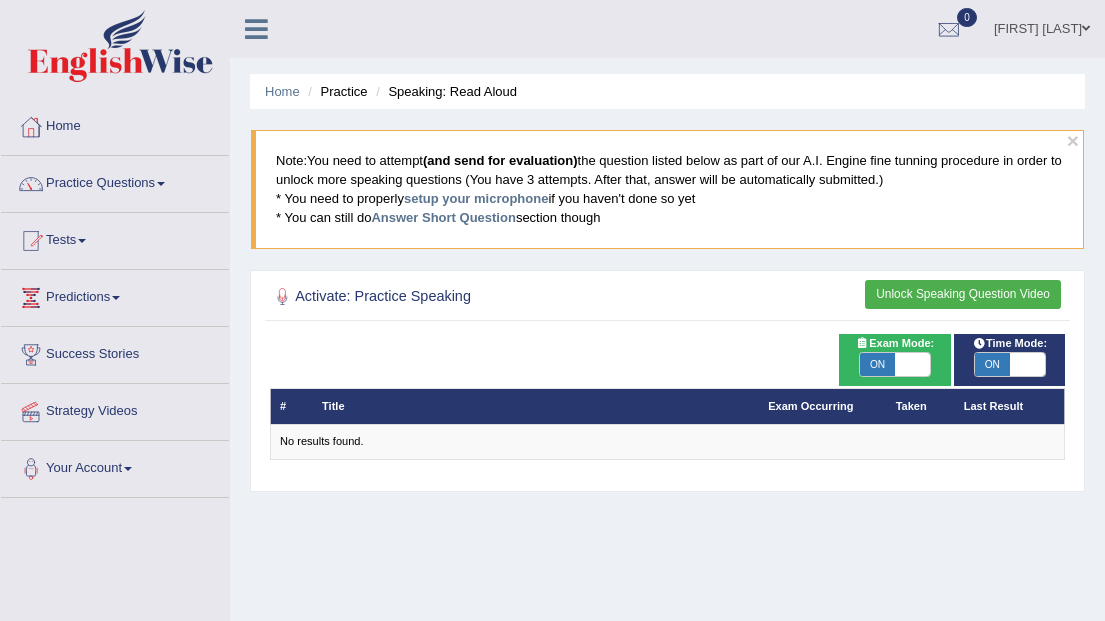 scroll, scrollTop: 0, scrollLeft: 0, axis: both 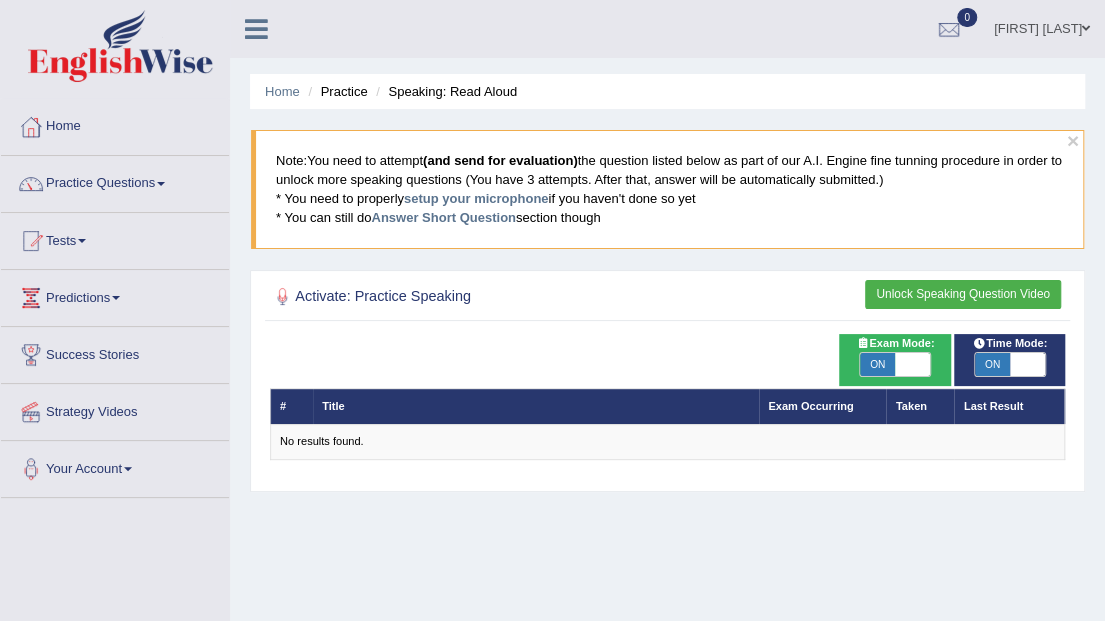 click on "ON" at bounding box center (877, 365) 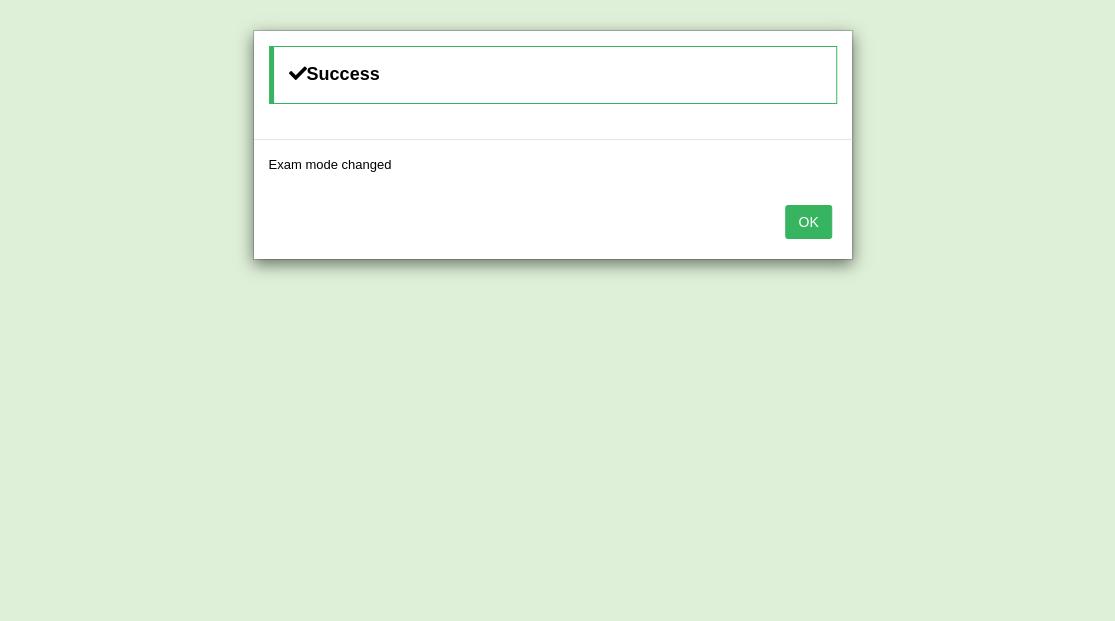 click on "OK" at bounding box center [808, 222] 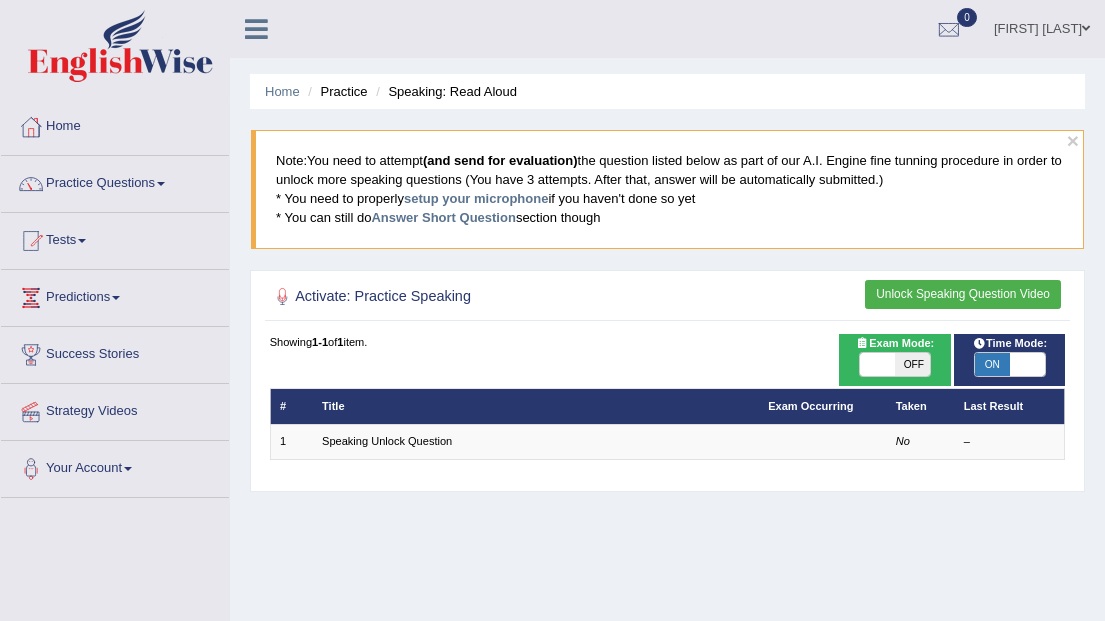 scroll, scrollTop: 0, scrollLeft: 0, axis: both 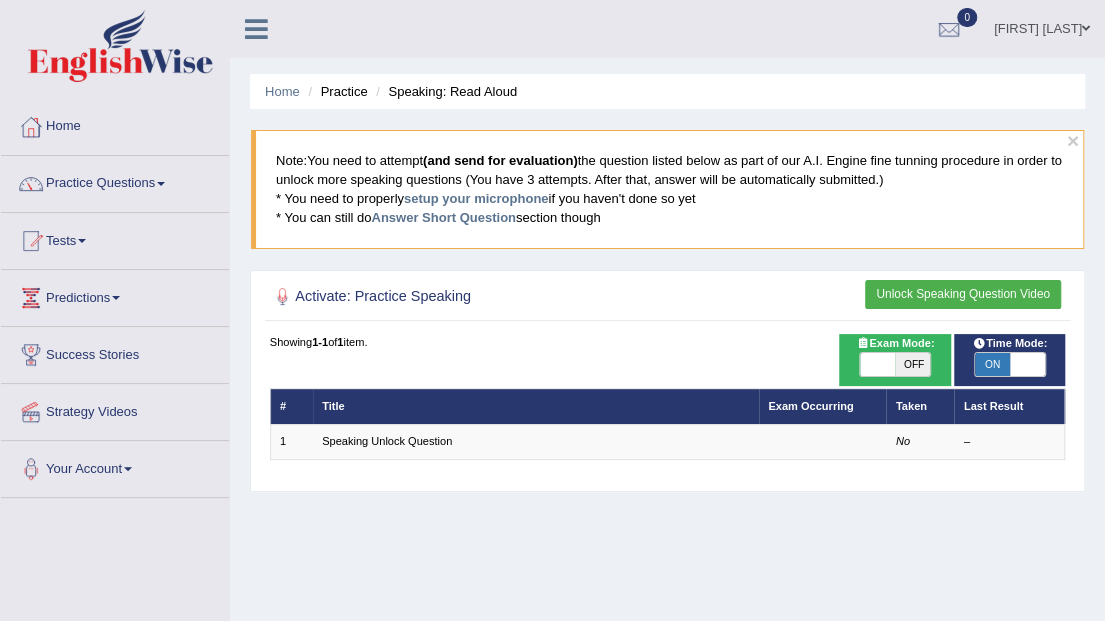 click on "ON" at bounding box center (992, 365) 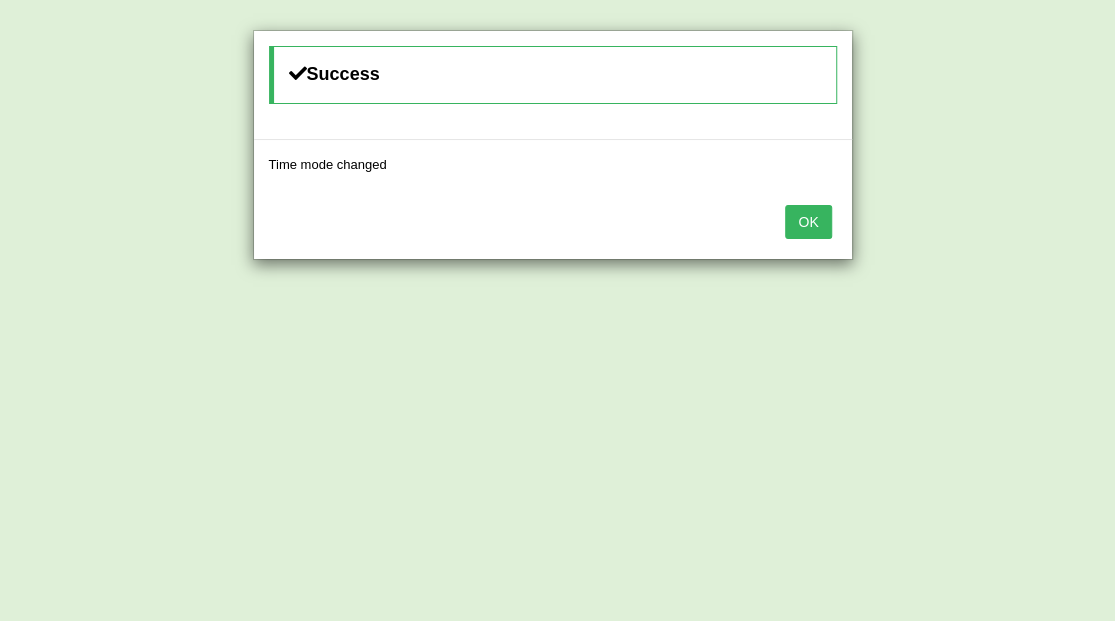 click on "OK" at bounding box center (808, 222) 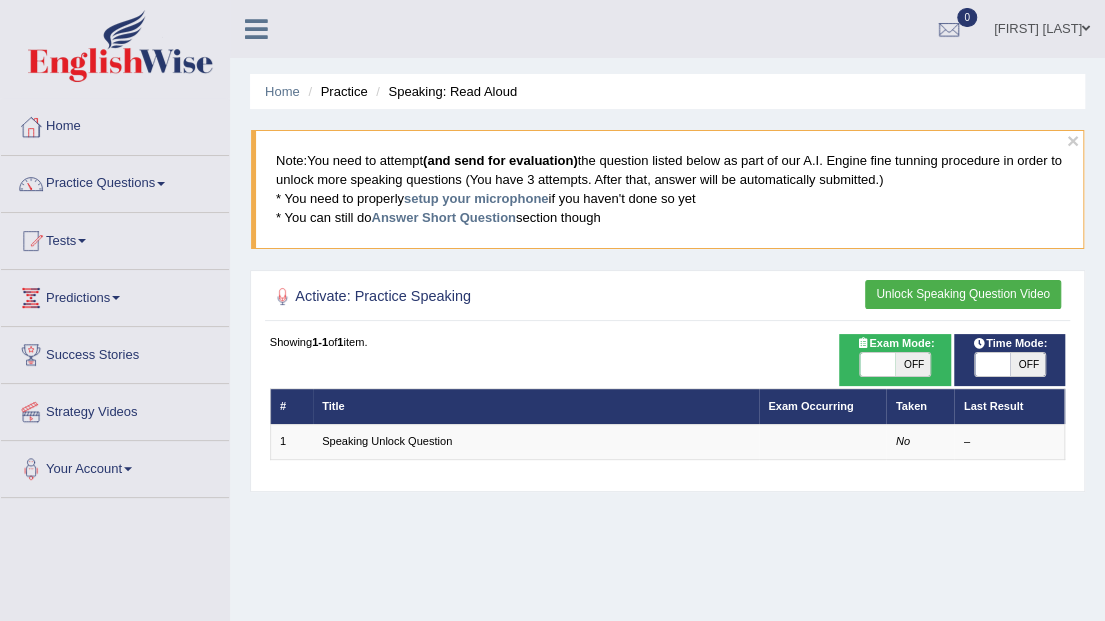 click on "Unlock Speaking Question Video" at bounding box center (963, 294) 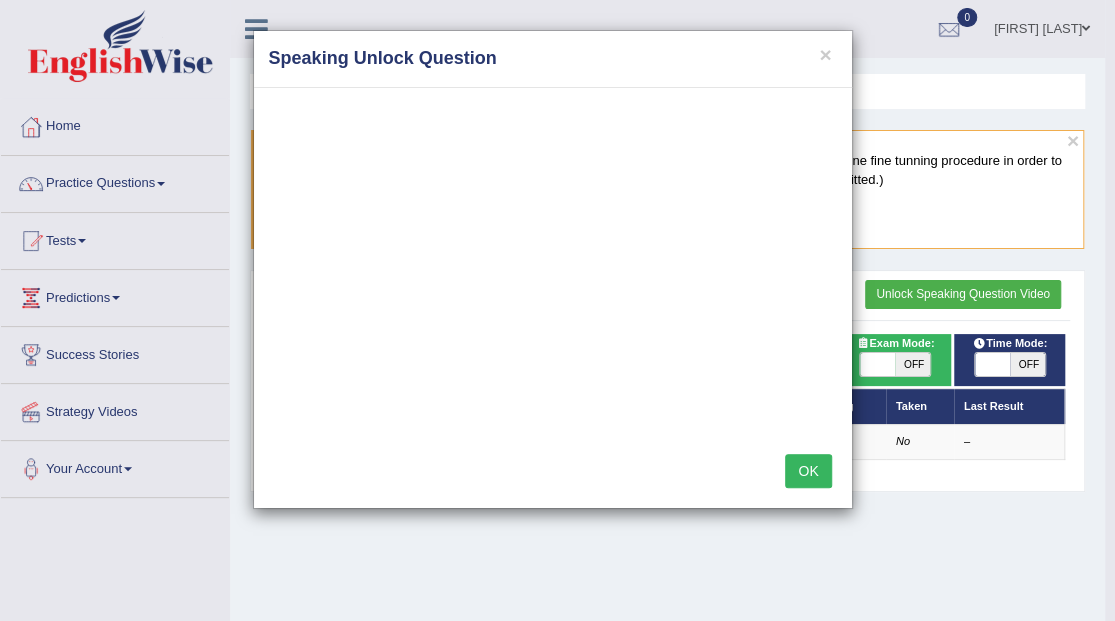 click on "OK" at bounding box center [808, 471] 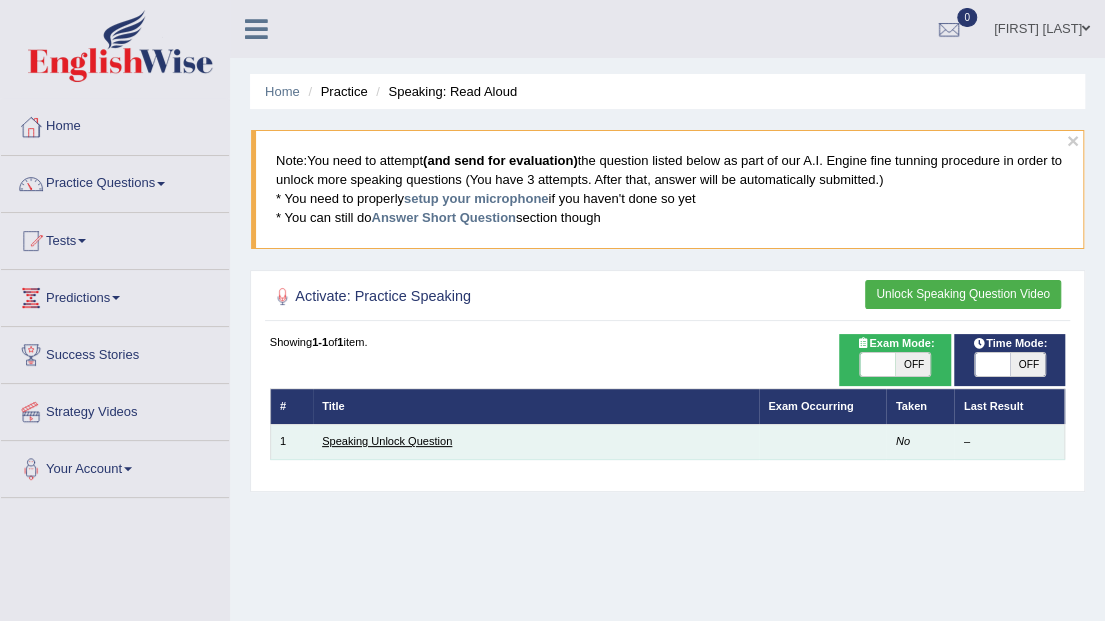 click on "Speaking Unlock Question" at bounding box center (387, 441) 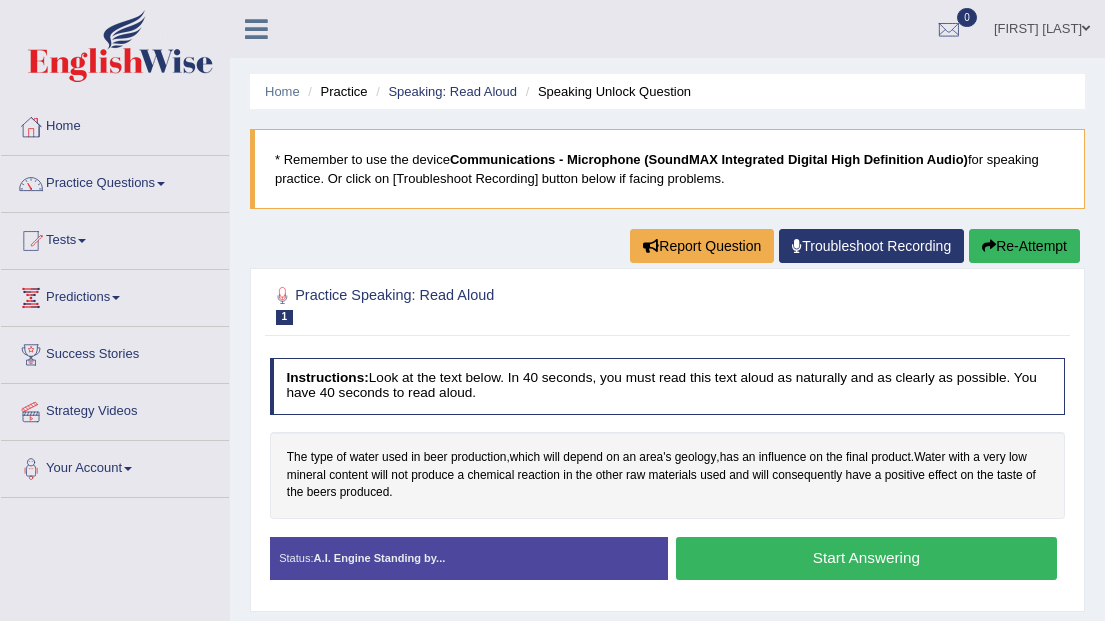 scroll, scrollTop: 0, scrollLeft: 0, axis: both 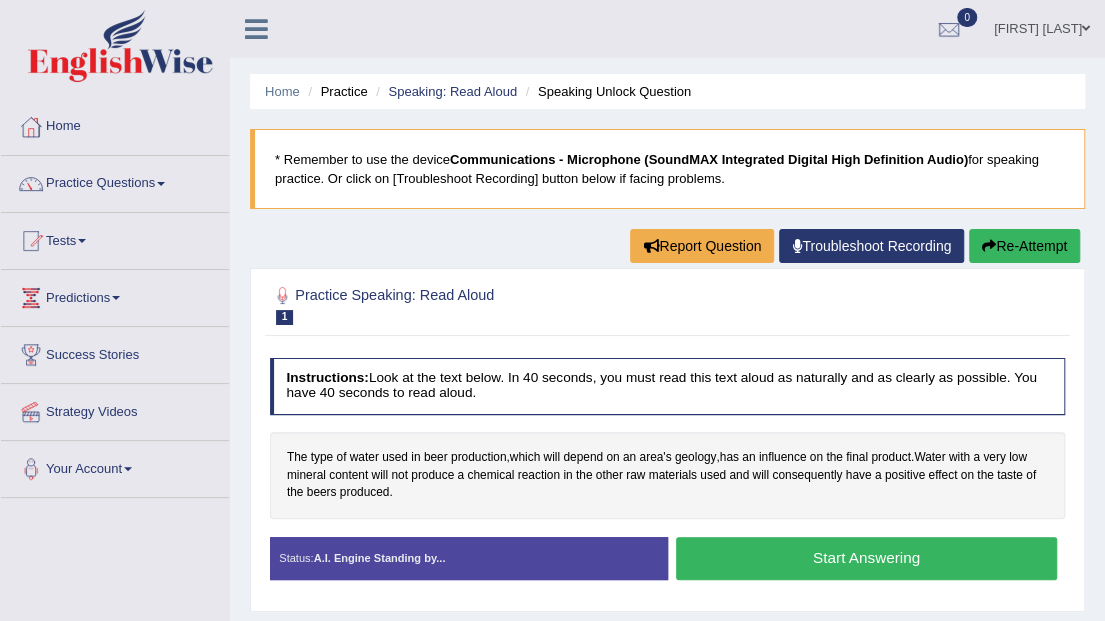 click on "Start Answering" at bounding box center (866, 558) 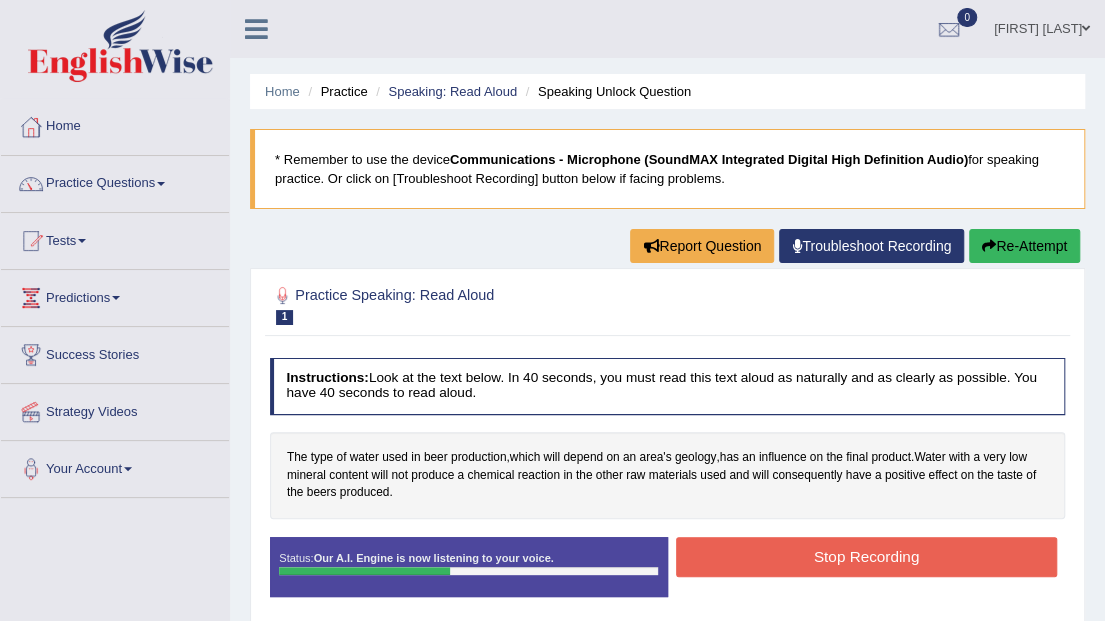 click on "Stop Recording" at bounding box center (866, 556) 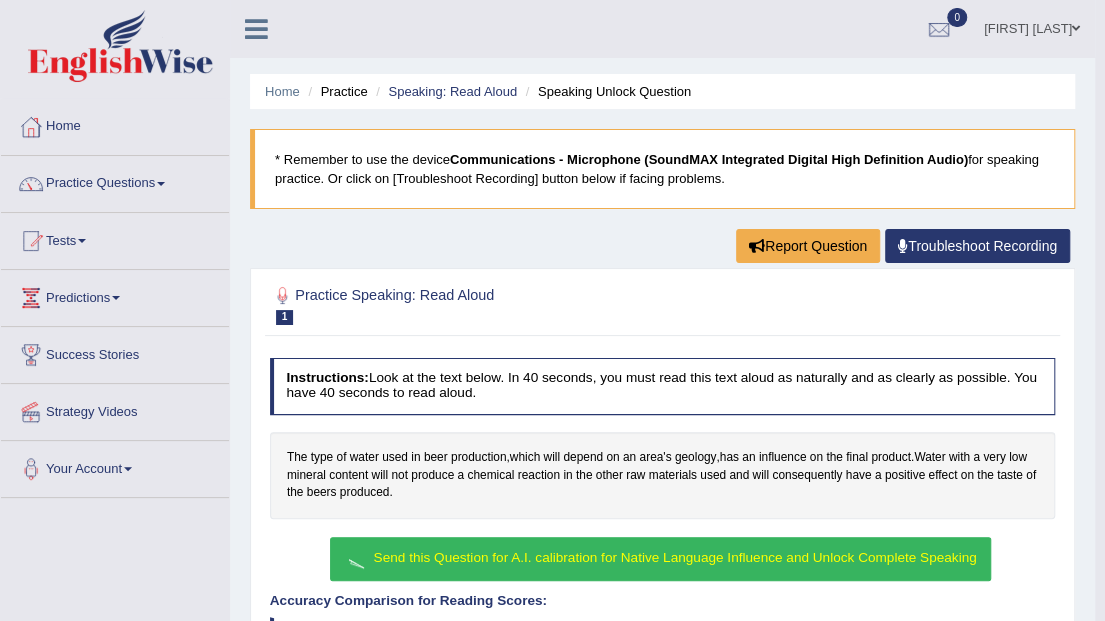 click on "Send this Question for A.I. calibration for Native Language Influence and Unlock Complete Speaking" at bounding box center (675, 557) 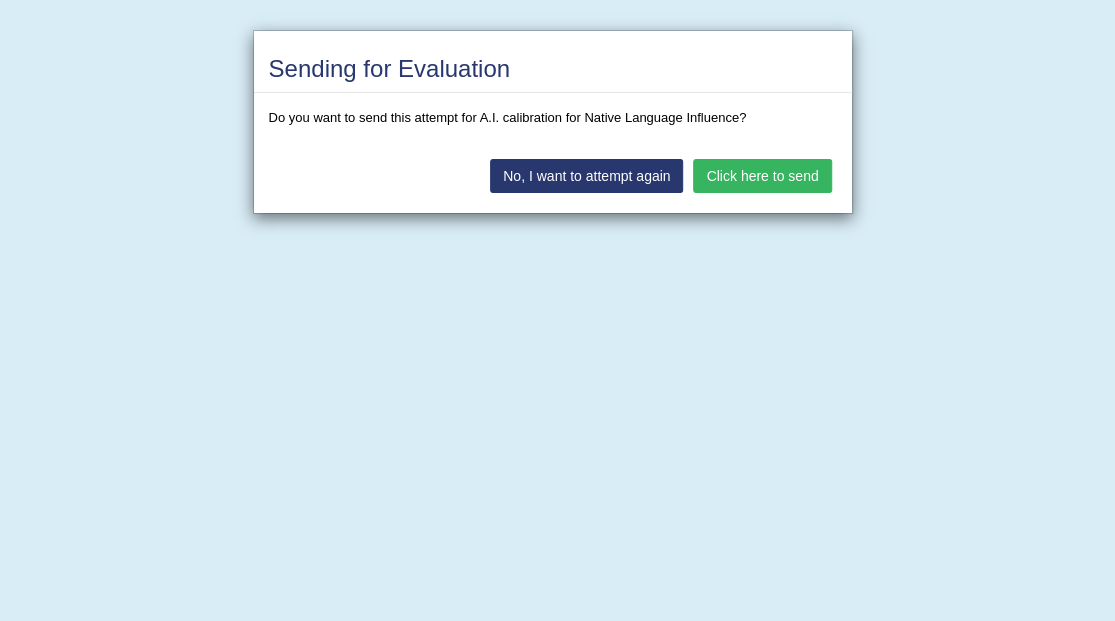 click on "Click here to send" at bounding box center [762, 176] 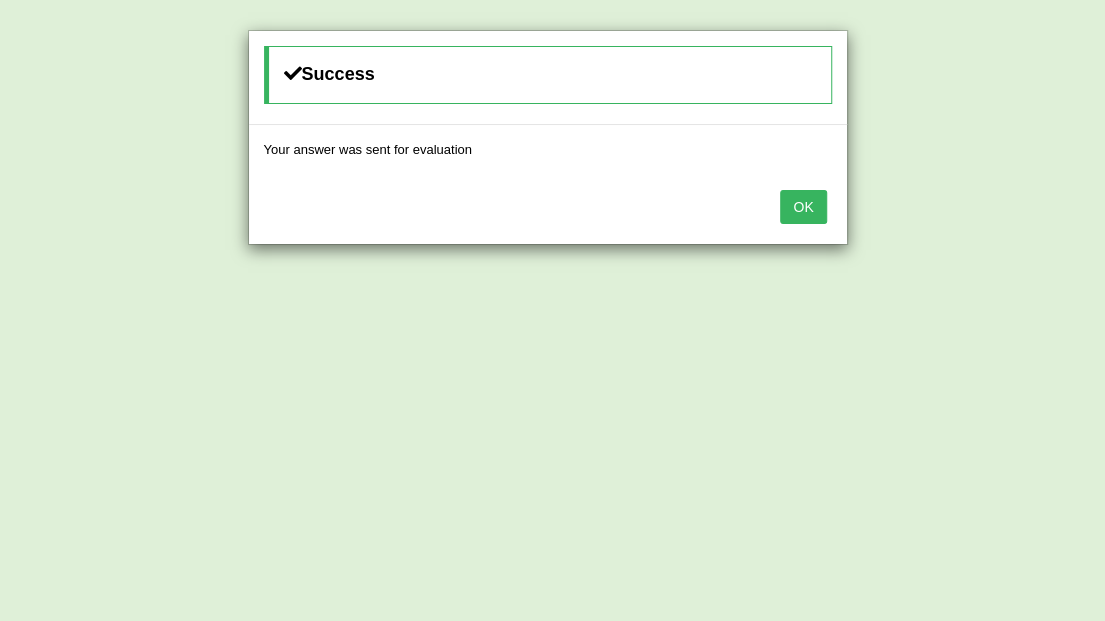 click on "OK" at bounding box center (803, 207) 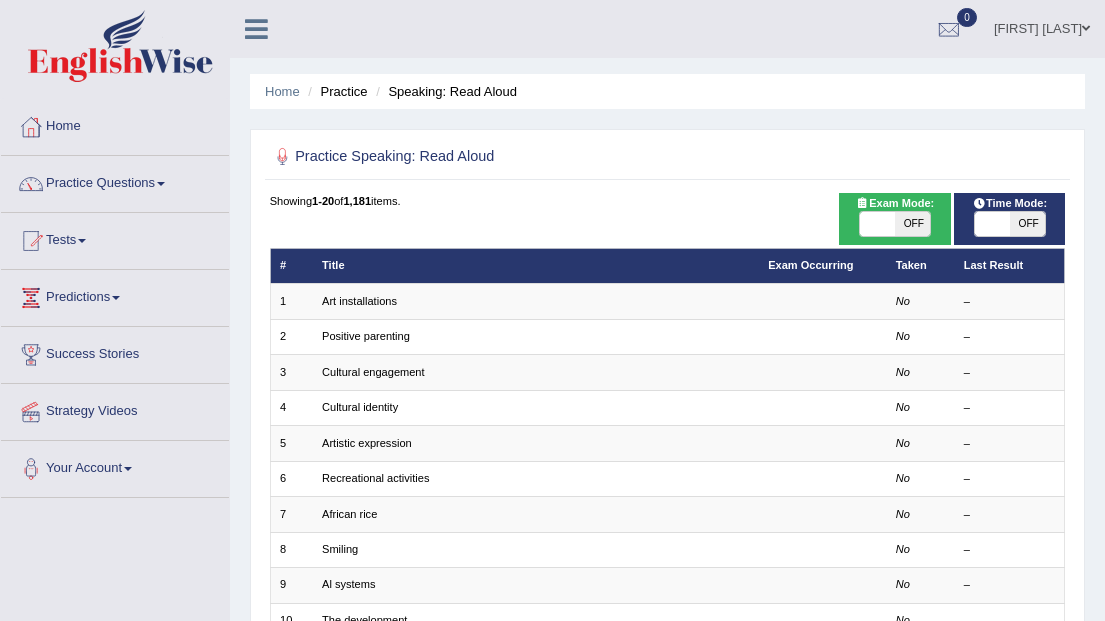 scroll, scrollTop: 0, scrollLeft: 0, axis: both 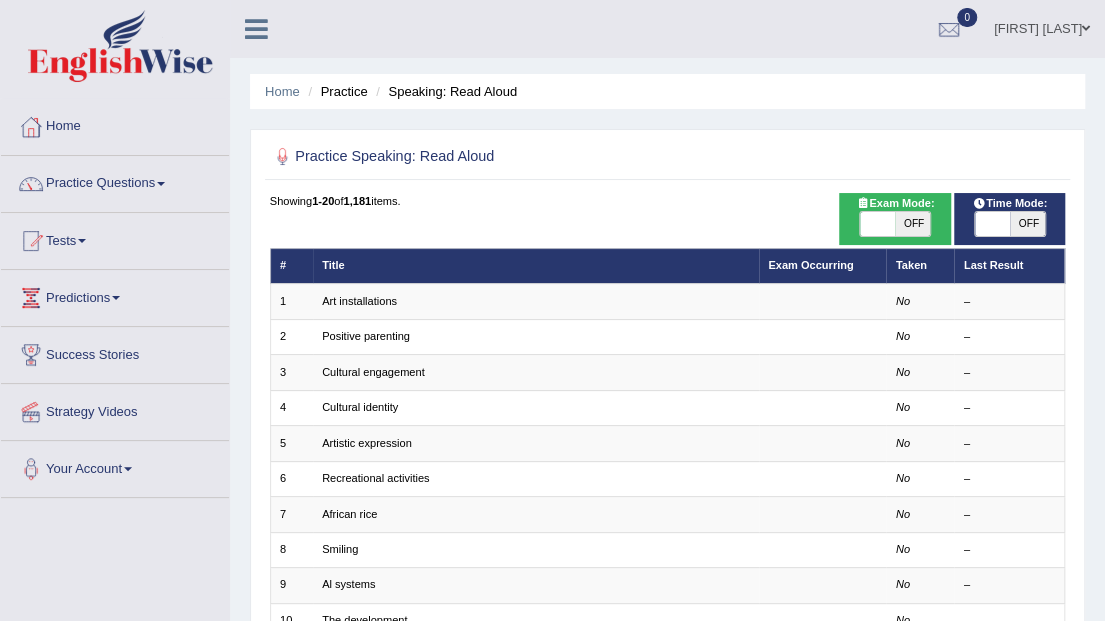 click on "[FIRST] [LAST]" at bounding box center [1042, 26] 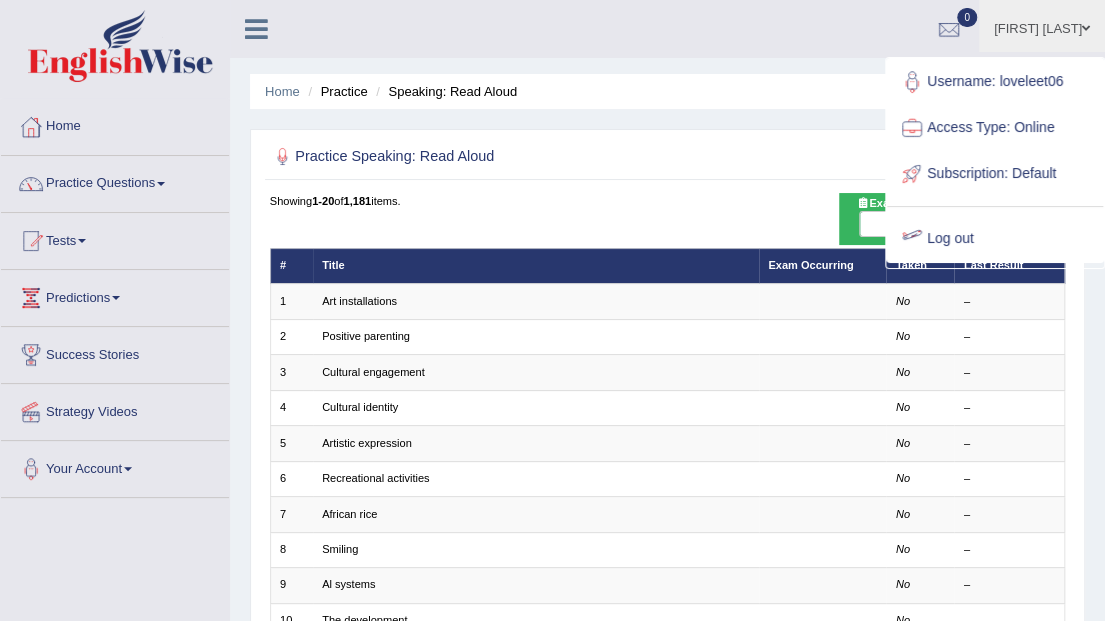 click on "Log out" at bounding box center [995, 239] 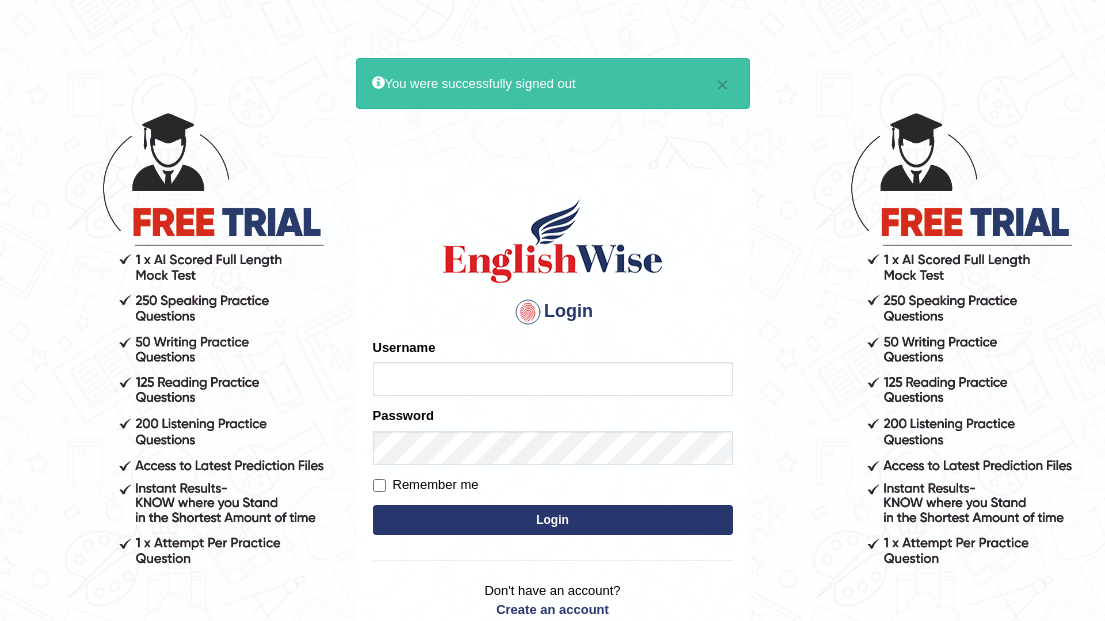 scroll, scrollTop: 0, scrollLeft: 0, axis: both 